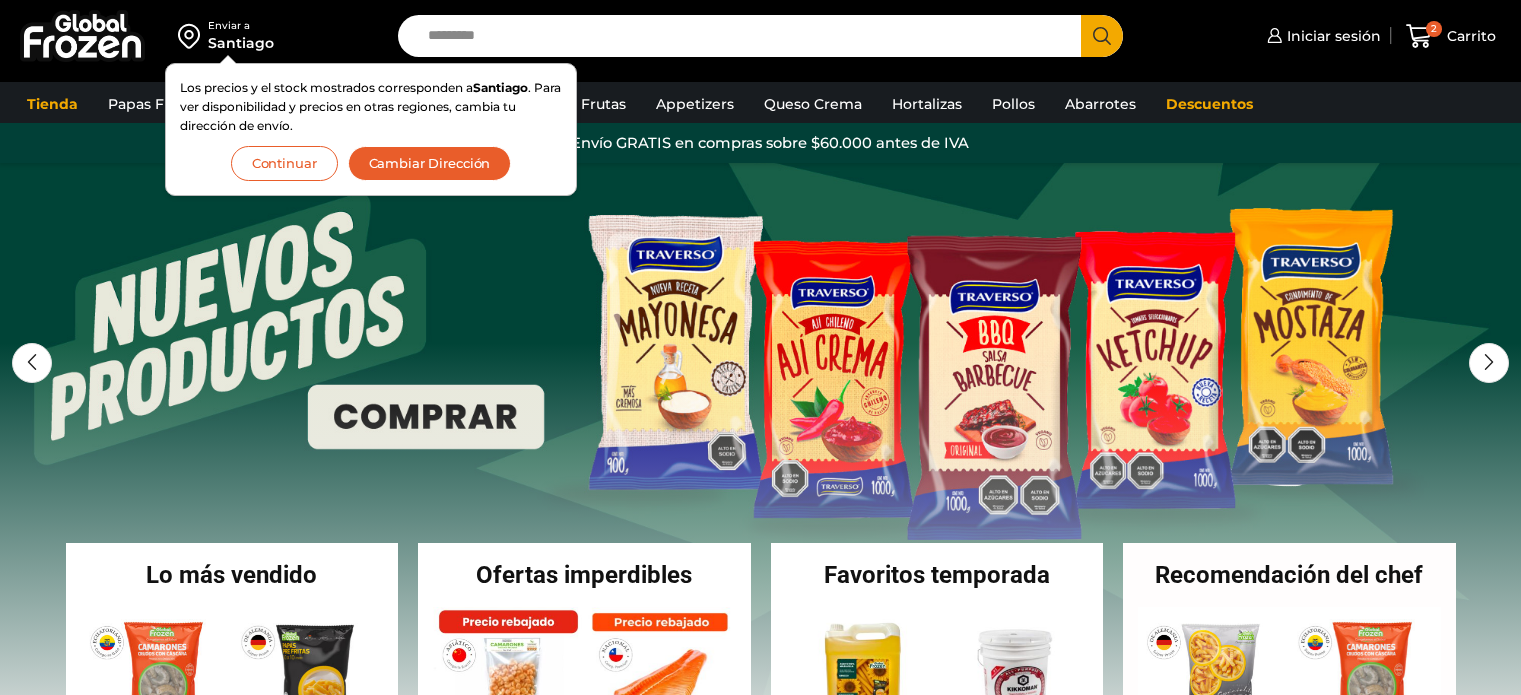 scroll, scrollTop: 0, scrollLeft: 0, axis: both 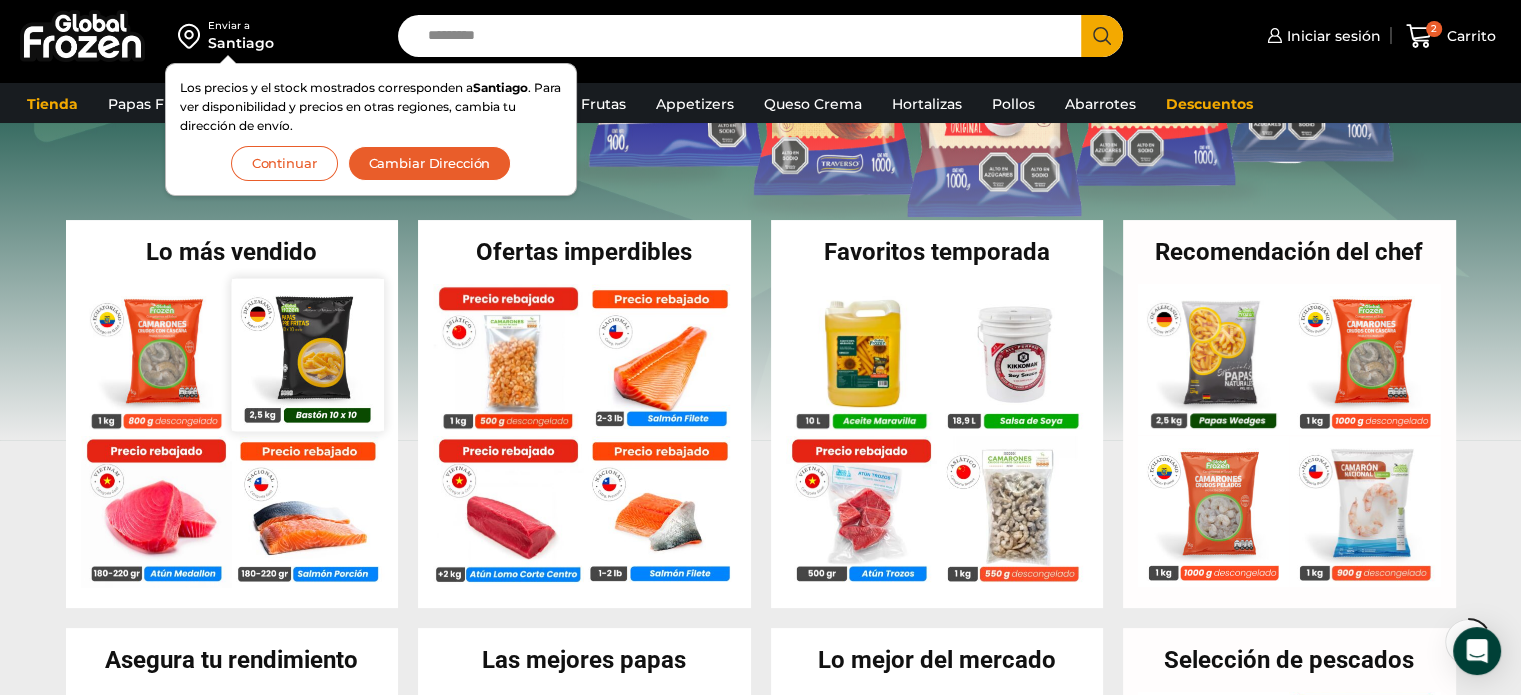 click at bounding box center [307, 354] 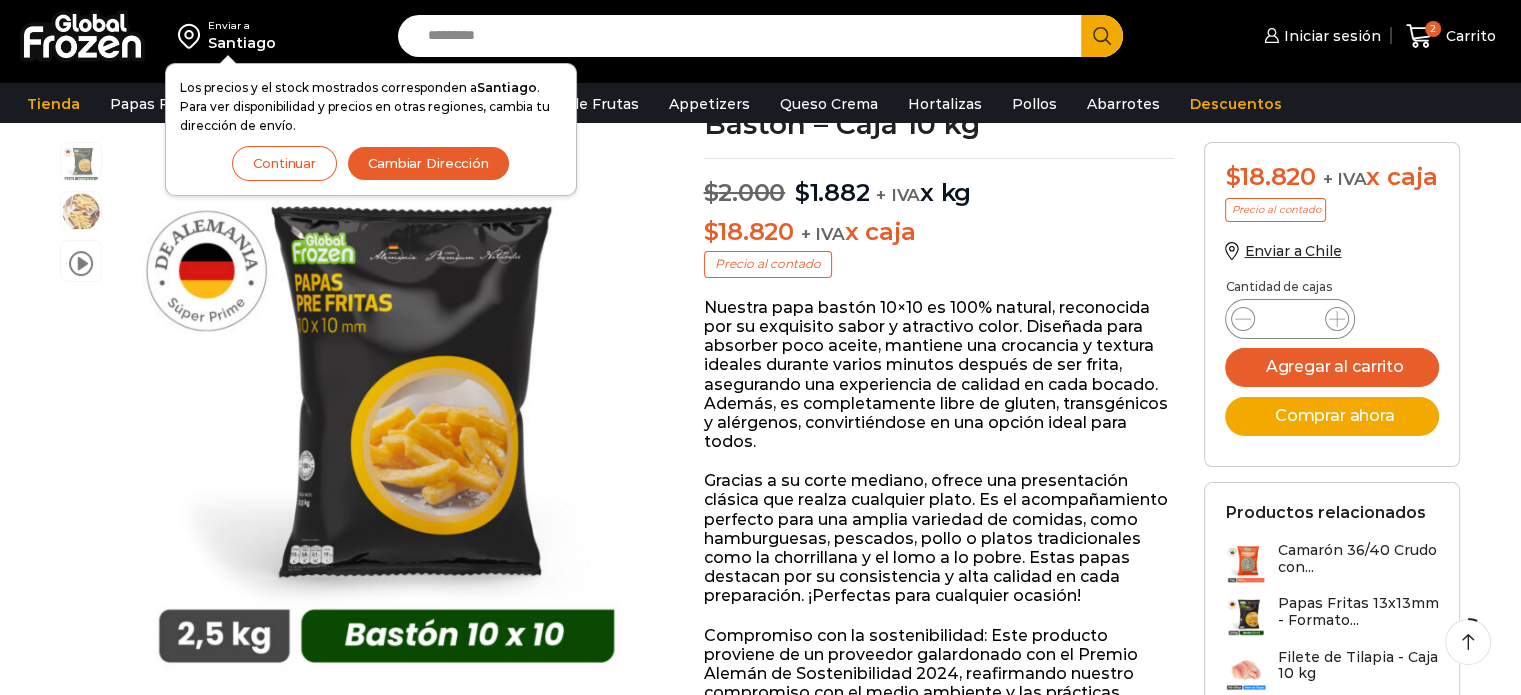 scroll, scrollTop: 166, scrollLeft: 0, axis: vertical 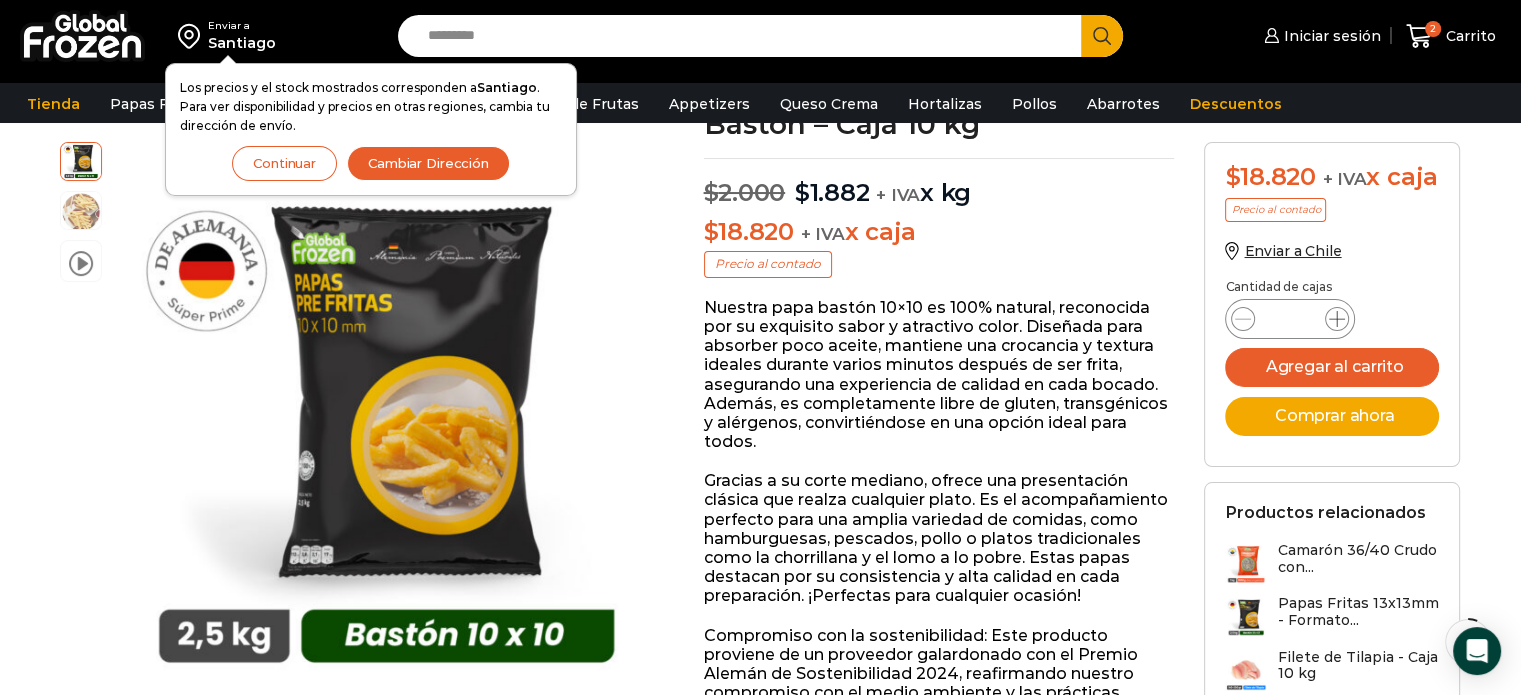 click on "Papas Fritas 10x10mm - Corte Bastón - Caja 10 kg cantidad
*" at bounding box center (1290, 319) 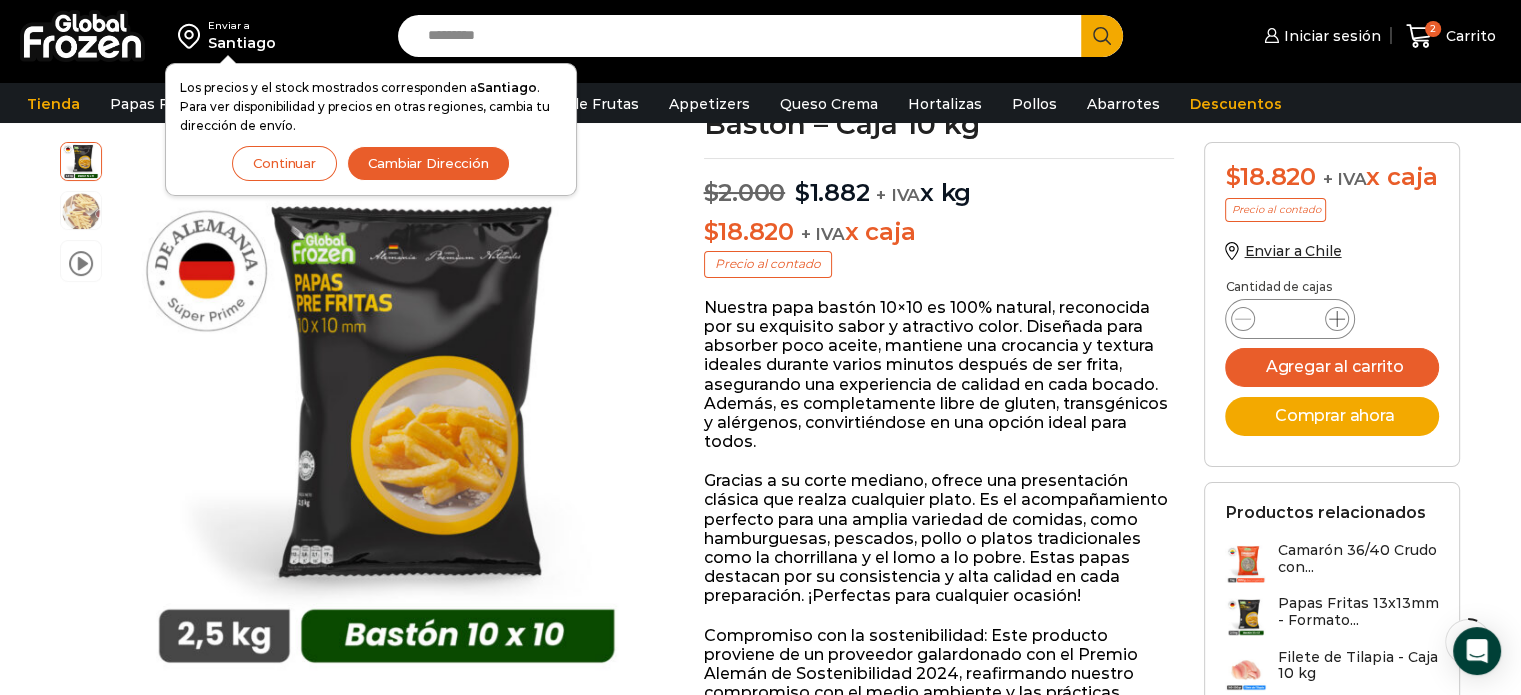 click at bounding box center (1337, 319) 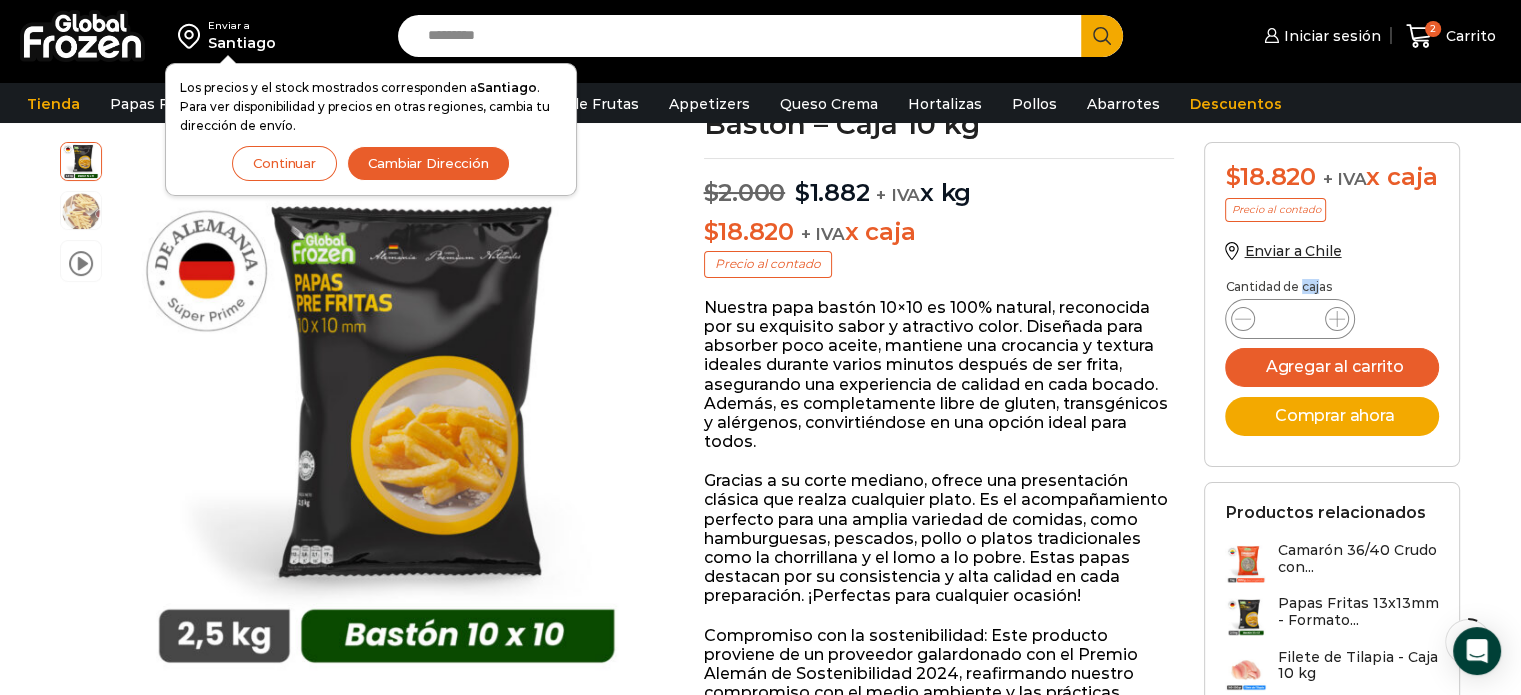 drag, startPoint x: 1300, startPoint y: 324, endPoint x: 1321, endPoint y: 323, distance: 21.023796 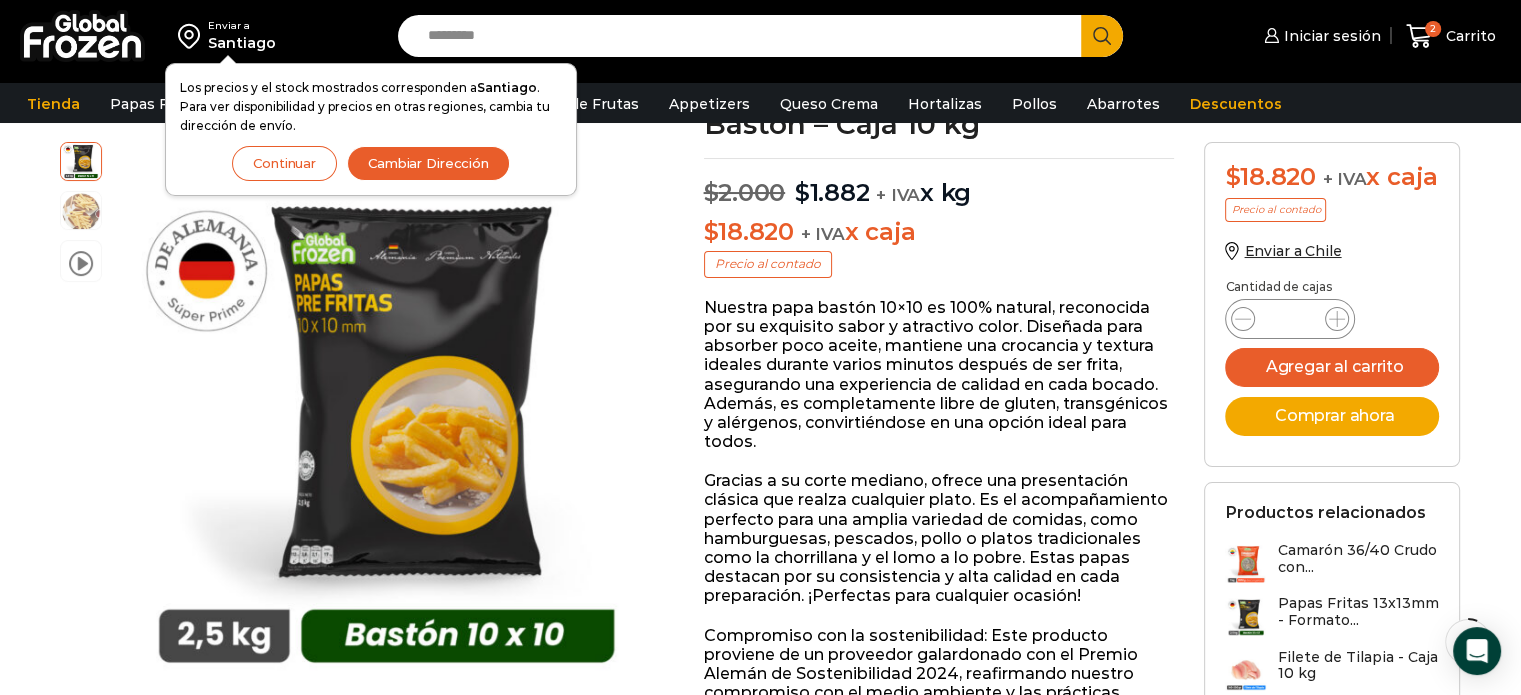click on "Papas Fritas 10x10mm - Corte Bastón - Caja 10 kg cantidad
*" at bounding box center (1332, 319) 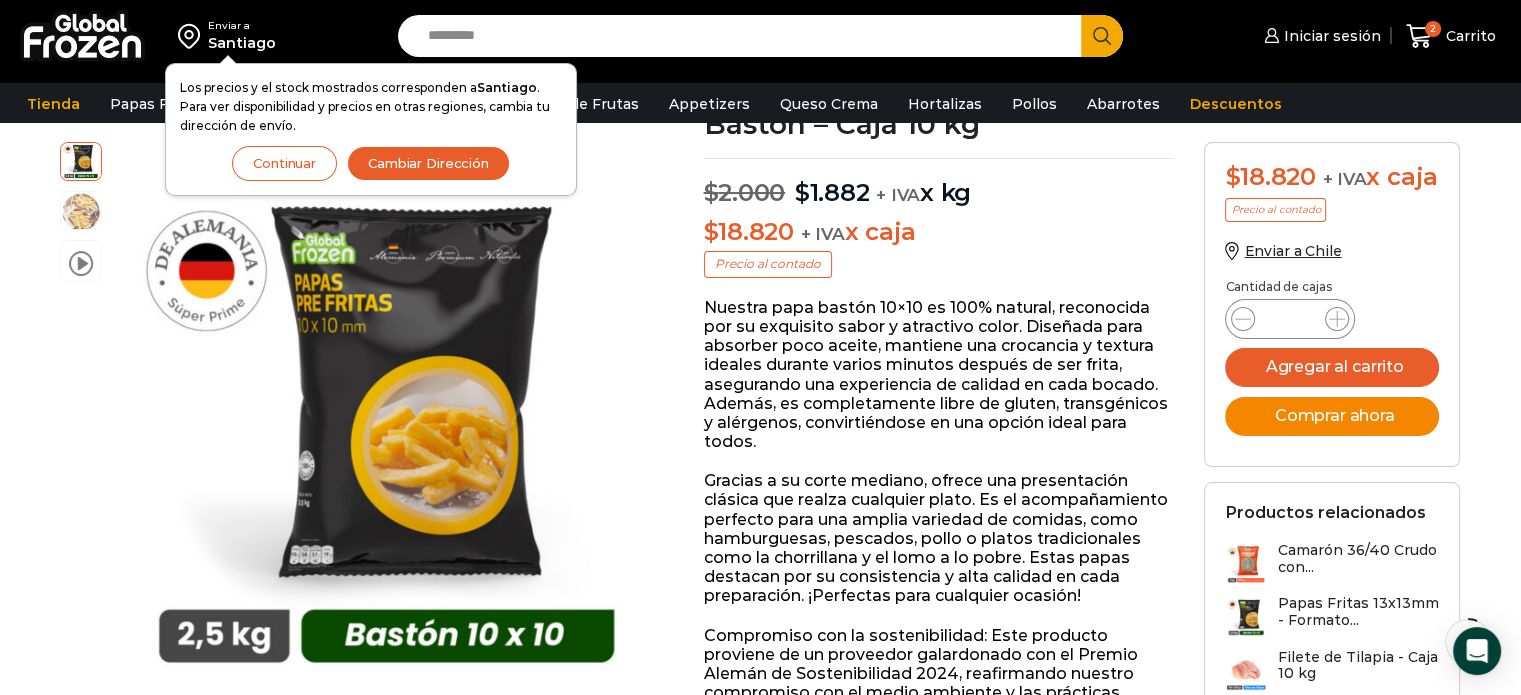 click on "Comprar ahora" at bounding box center [1332, 416] 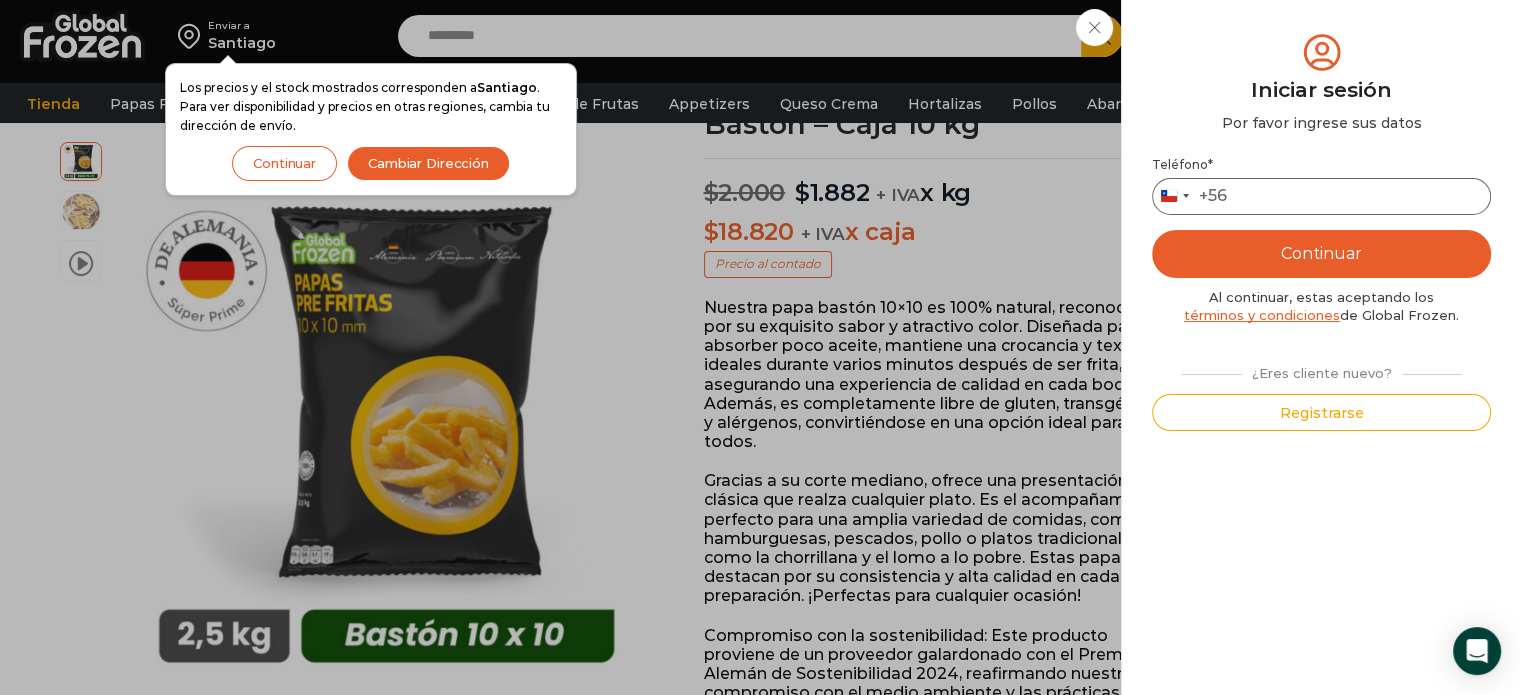 click on "Teléfono
*" at bounding box center (1321, 196) 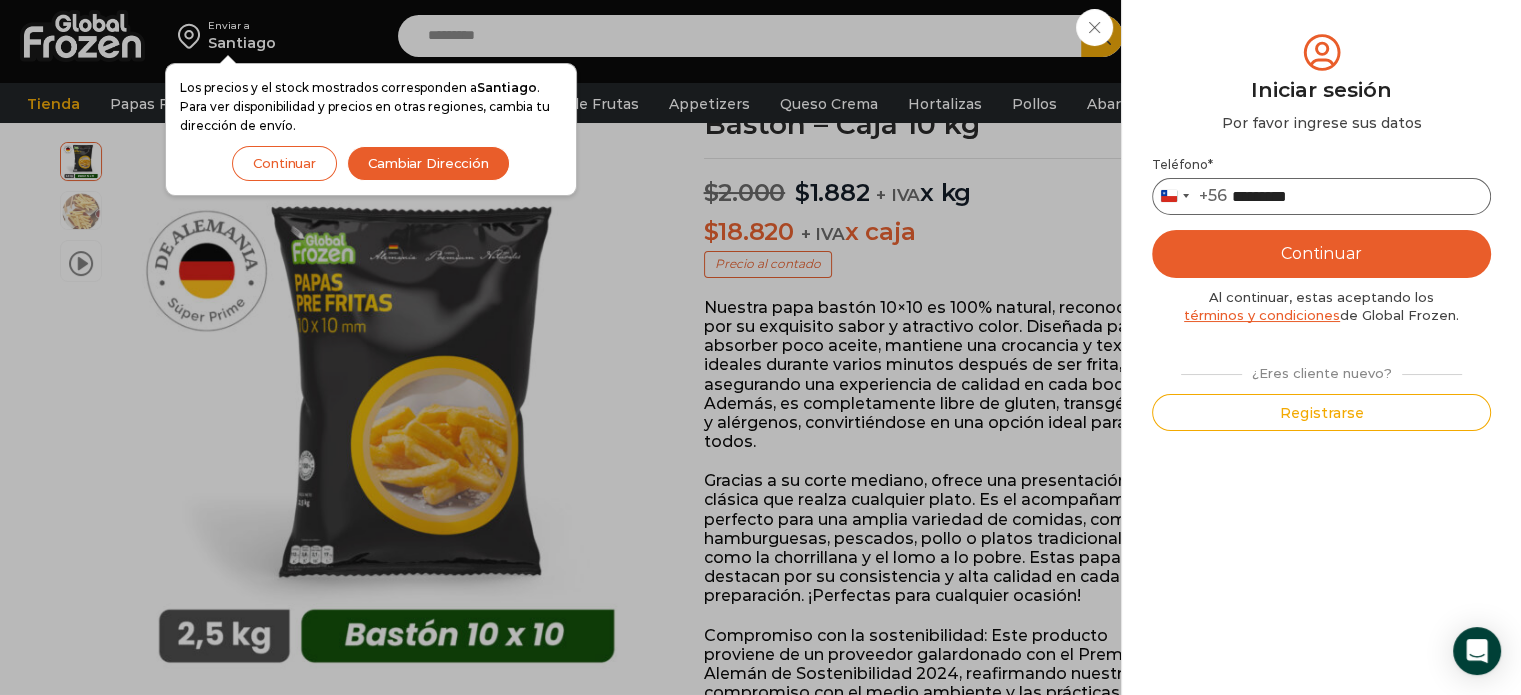 type on "*********" 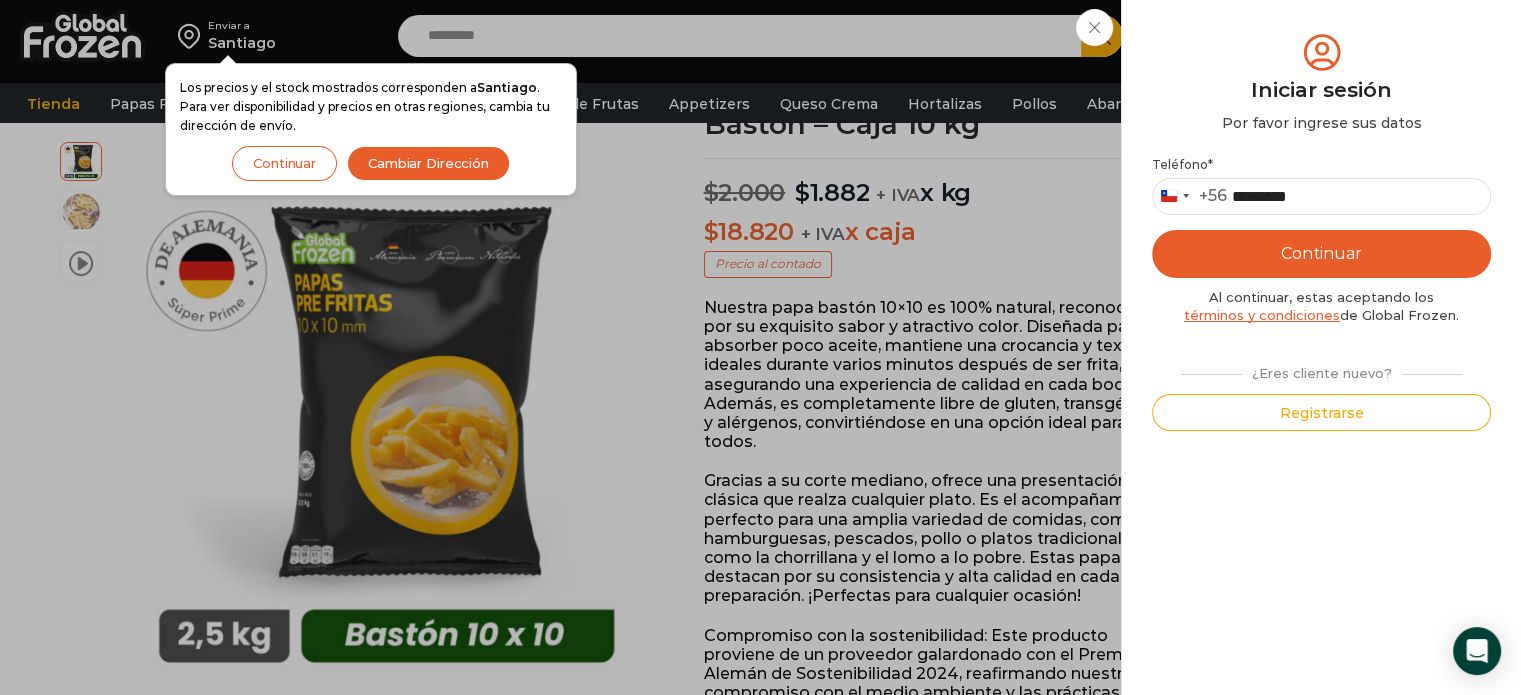 click on "Continuar" at bounding box center (1321, 254) 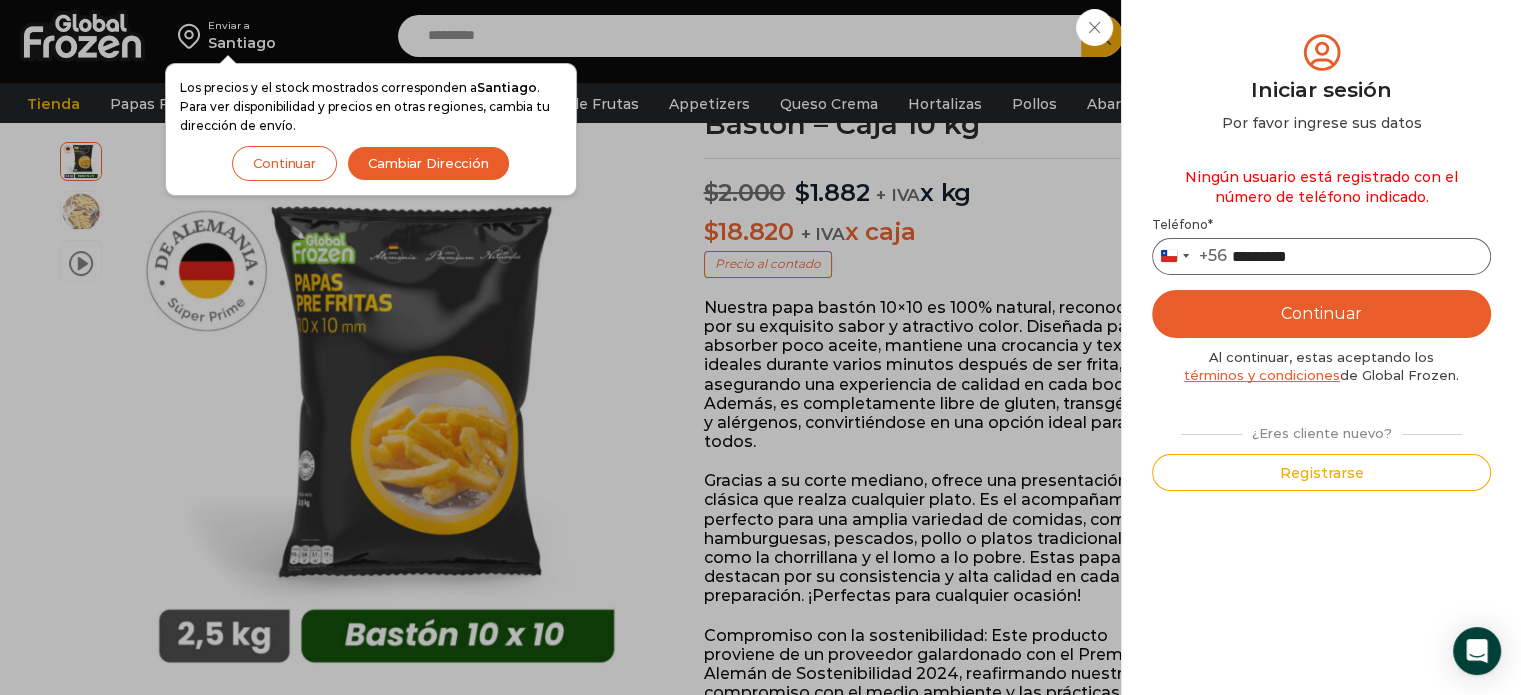 drag, startPoint x: 1322, startPoint y: 248, endPoint x: 1232, endPoint y: 248, distance: 90 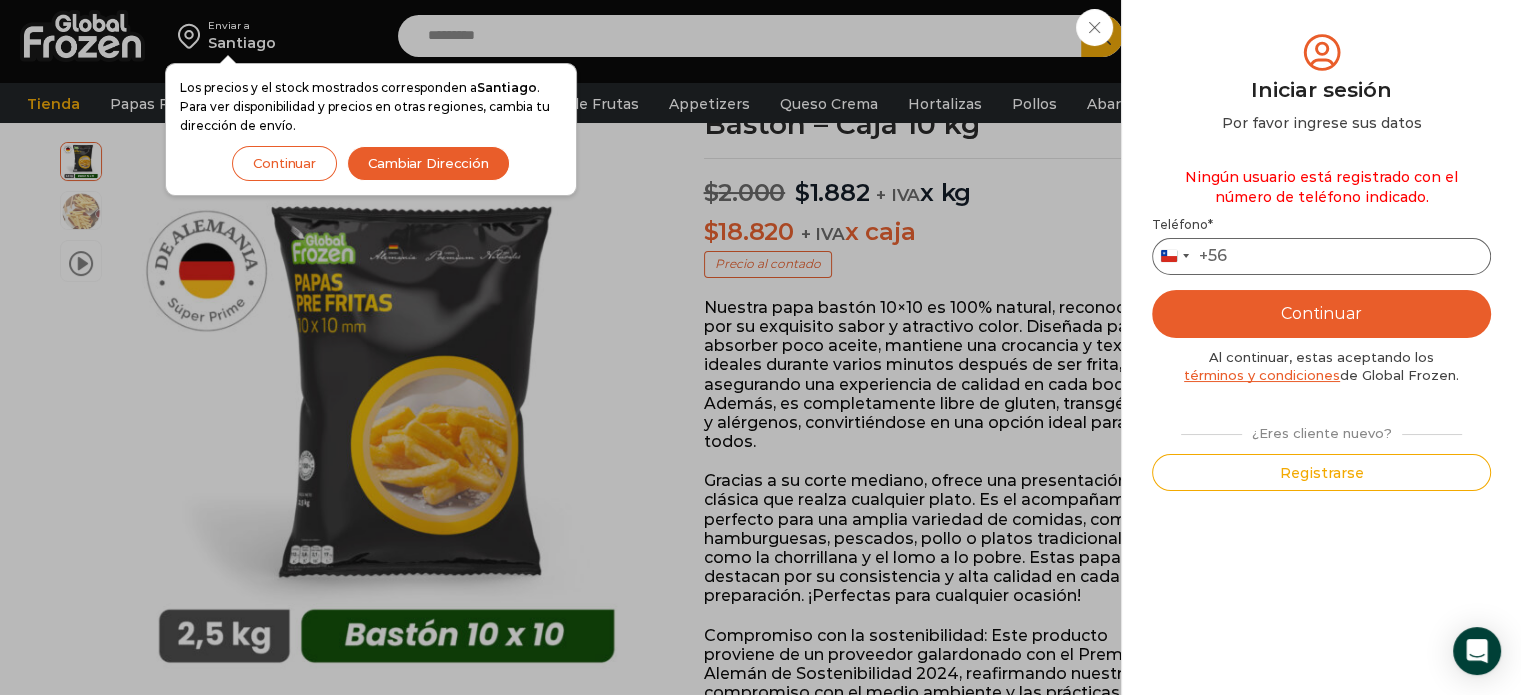paste on "**********" 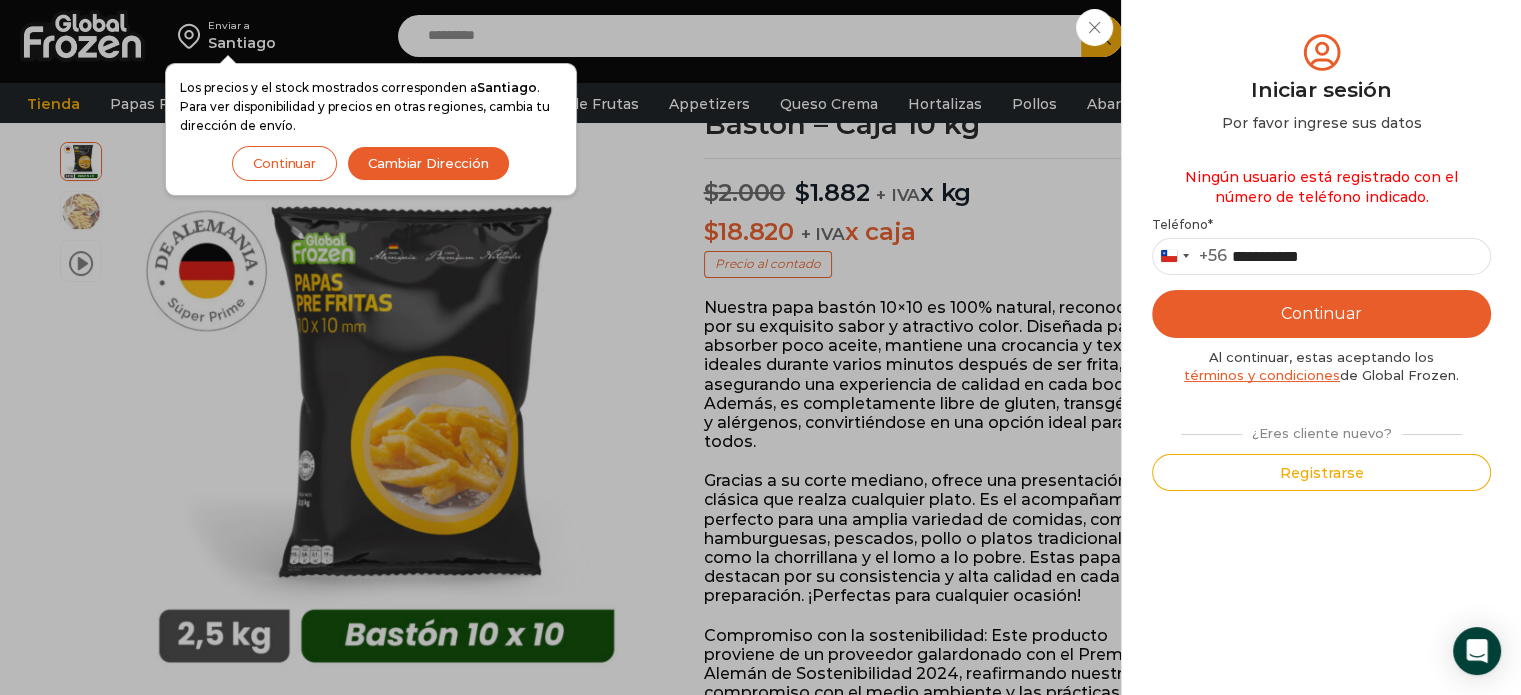 click on "Continuar" at bounding box center [1321, 314] 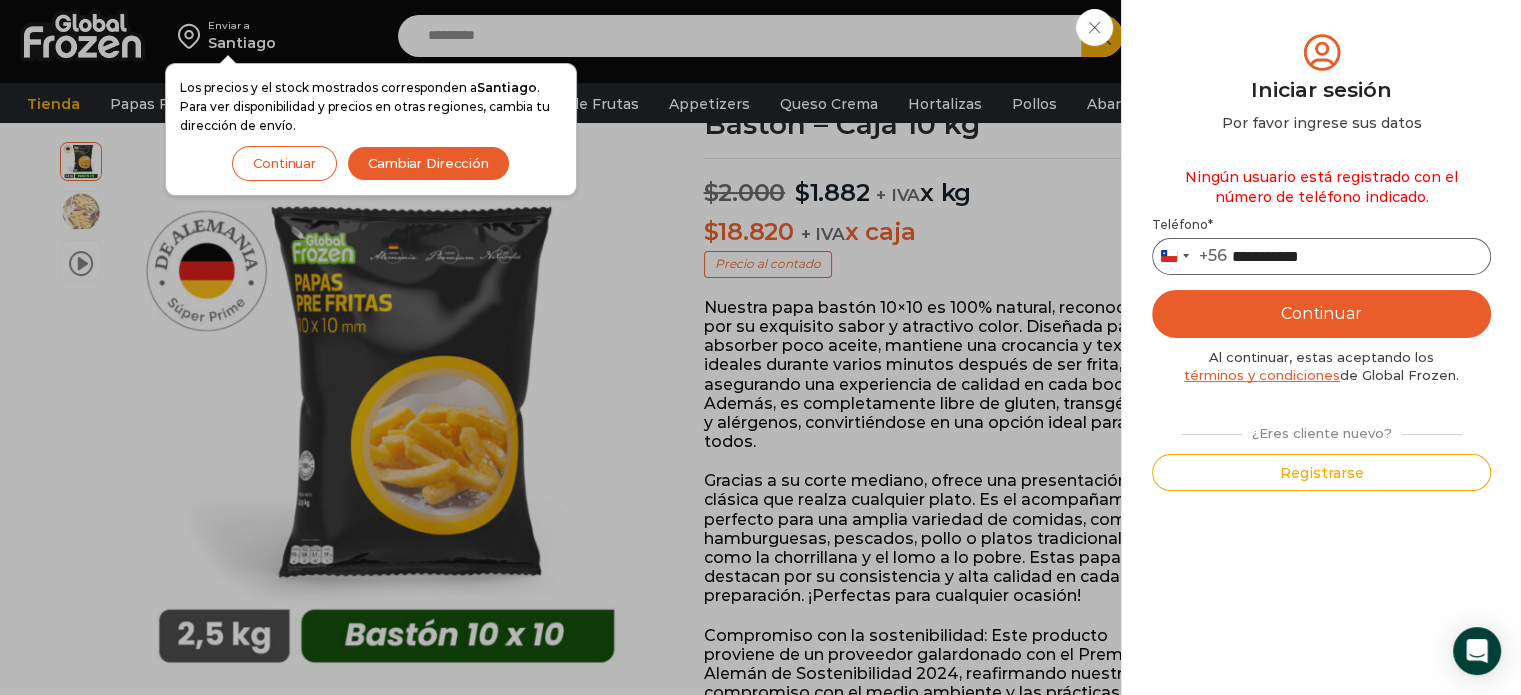 click on "**********" at bounding box center [1321, 256] 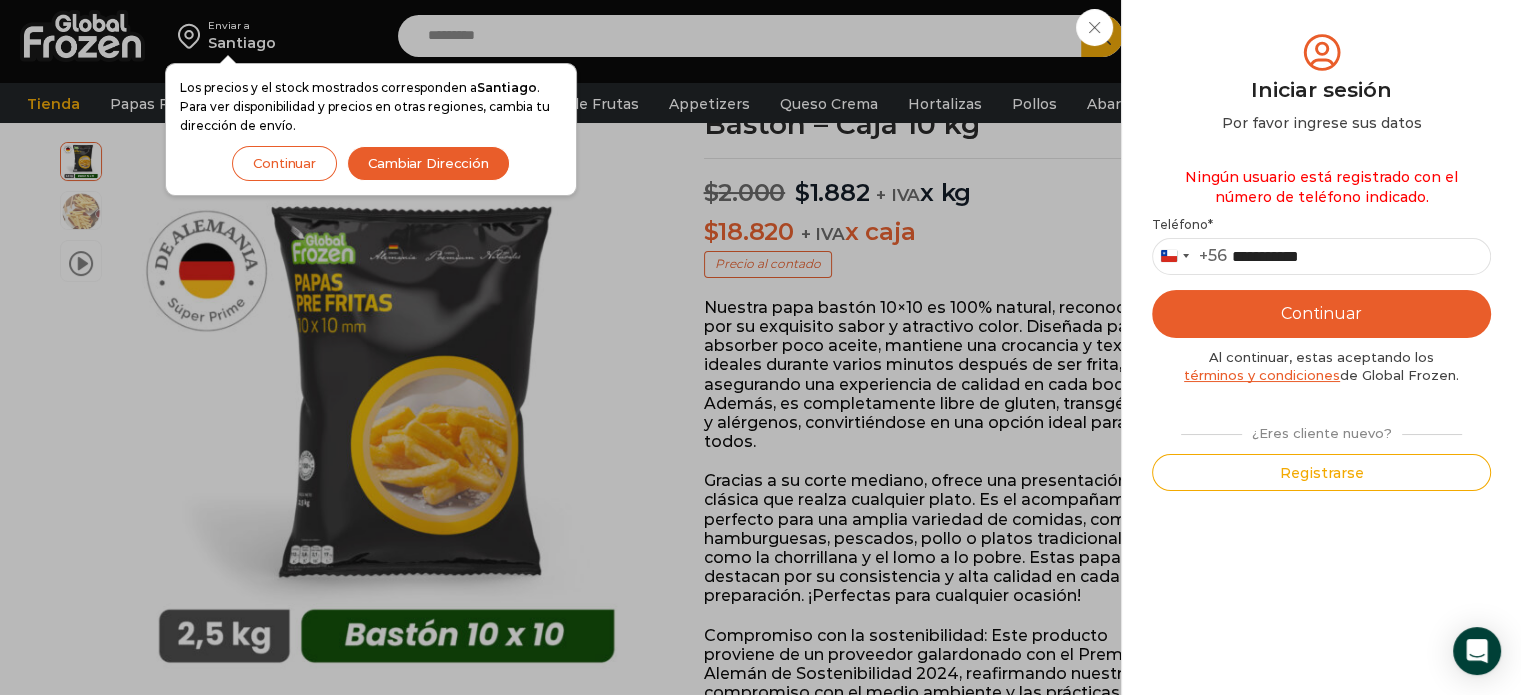 click on "+56" at bounding box center (1213, 256) 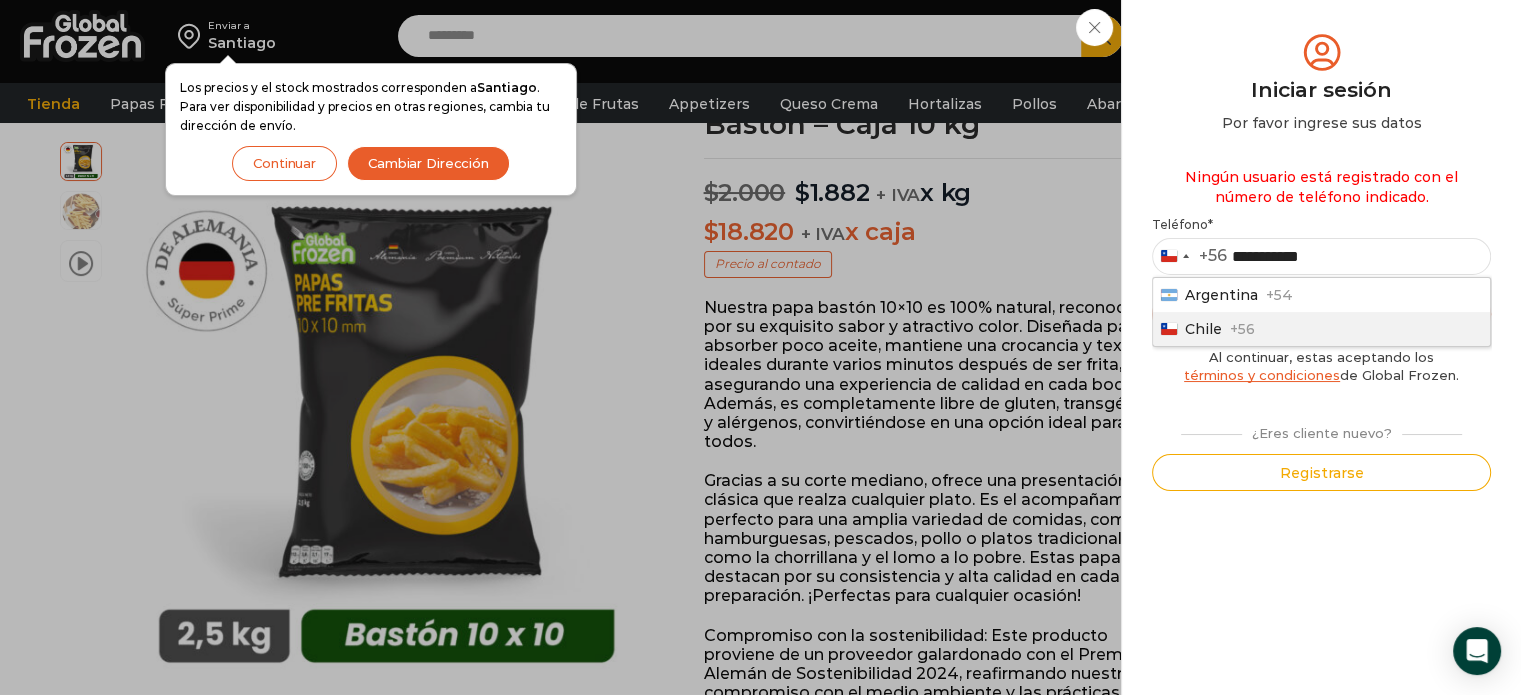 click on "+56" at bounding box center [1242, 329] 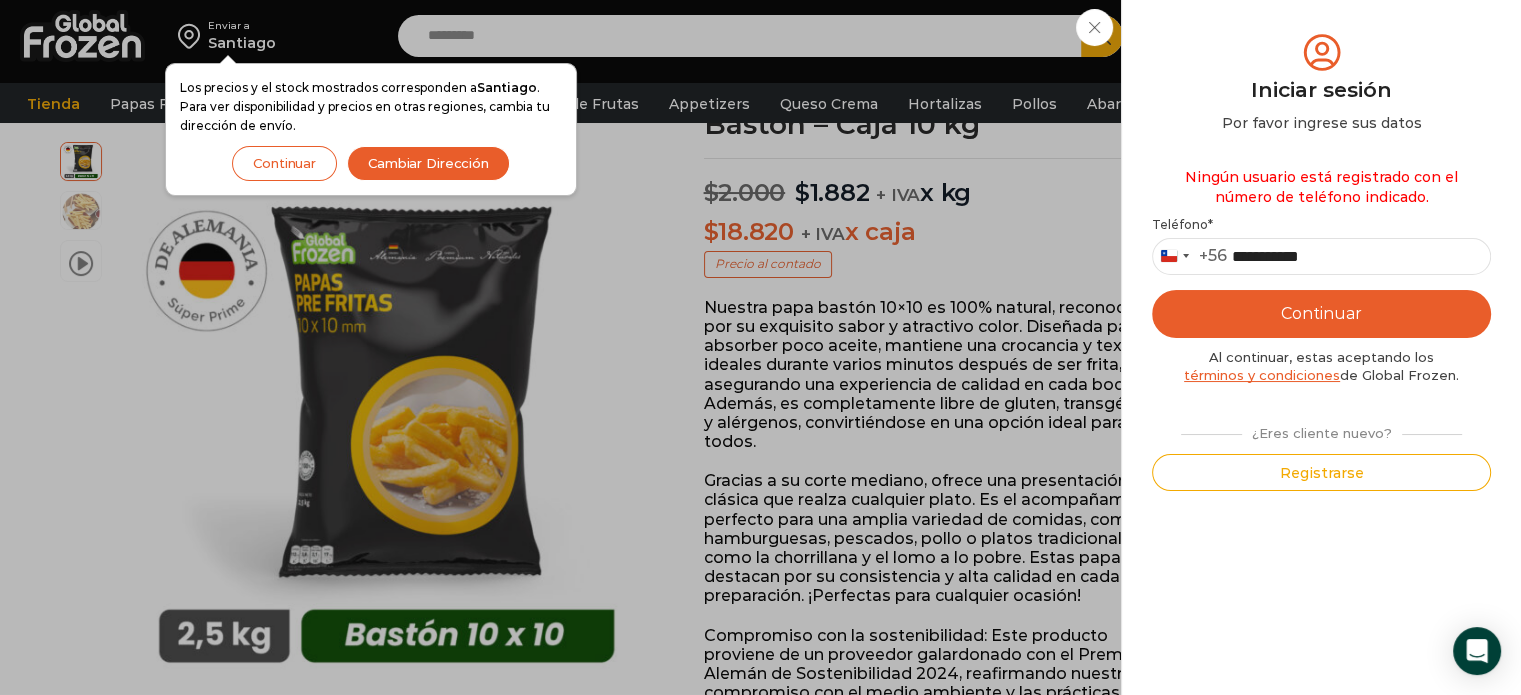 click on "Continuar" at bounding box center [1321, 314] 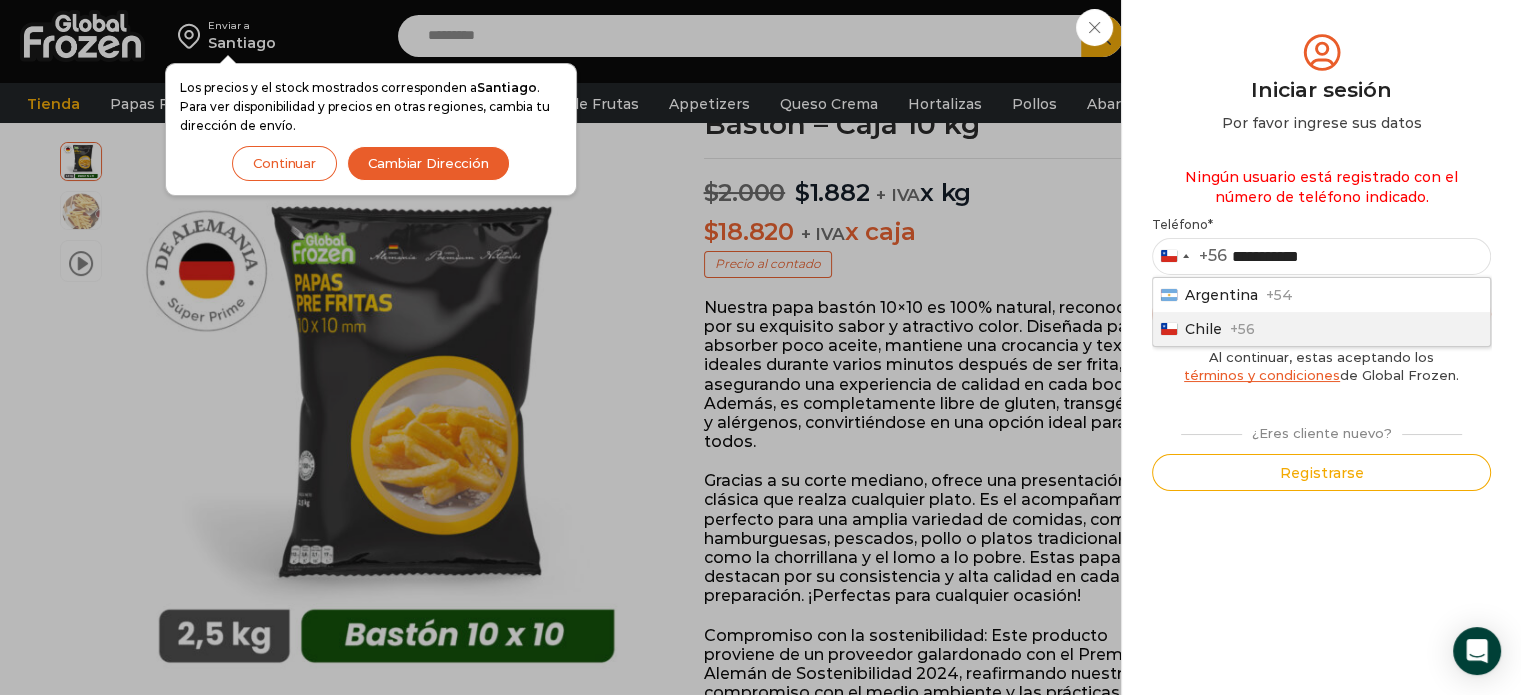 click on "Chile +56" at bounding box center (1321, 329) 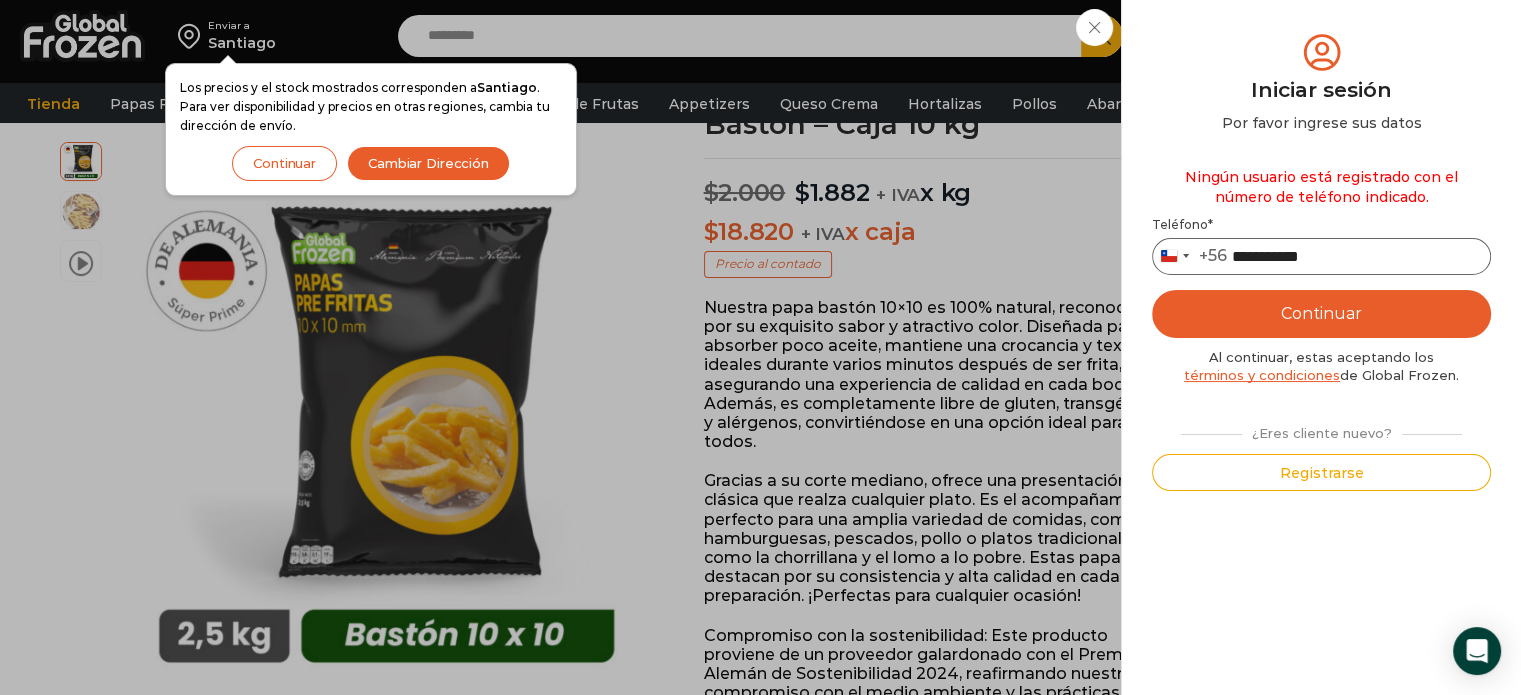 click on "**********" at bounding box center [1321, 256] 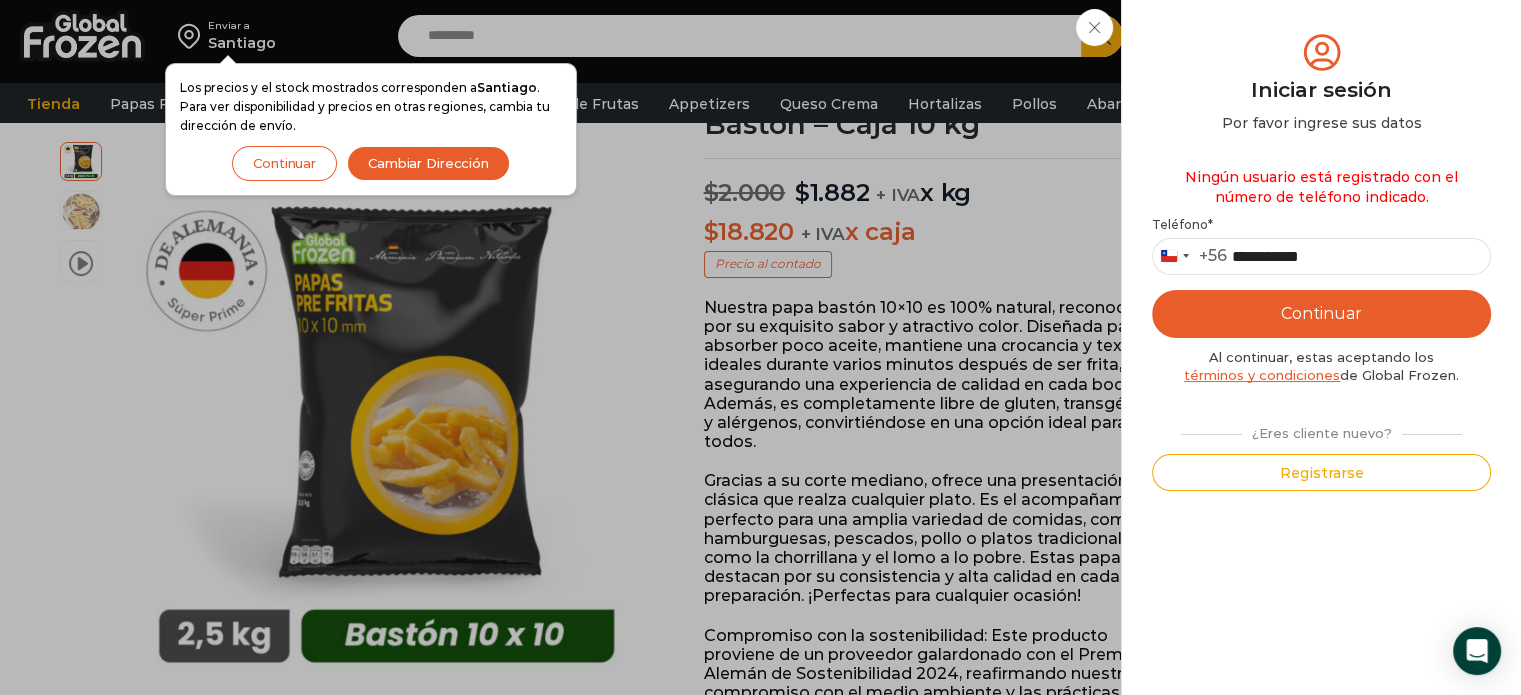 click on "Continuar" at bounding box center [1321, 314] 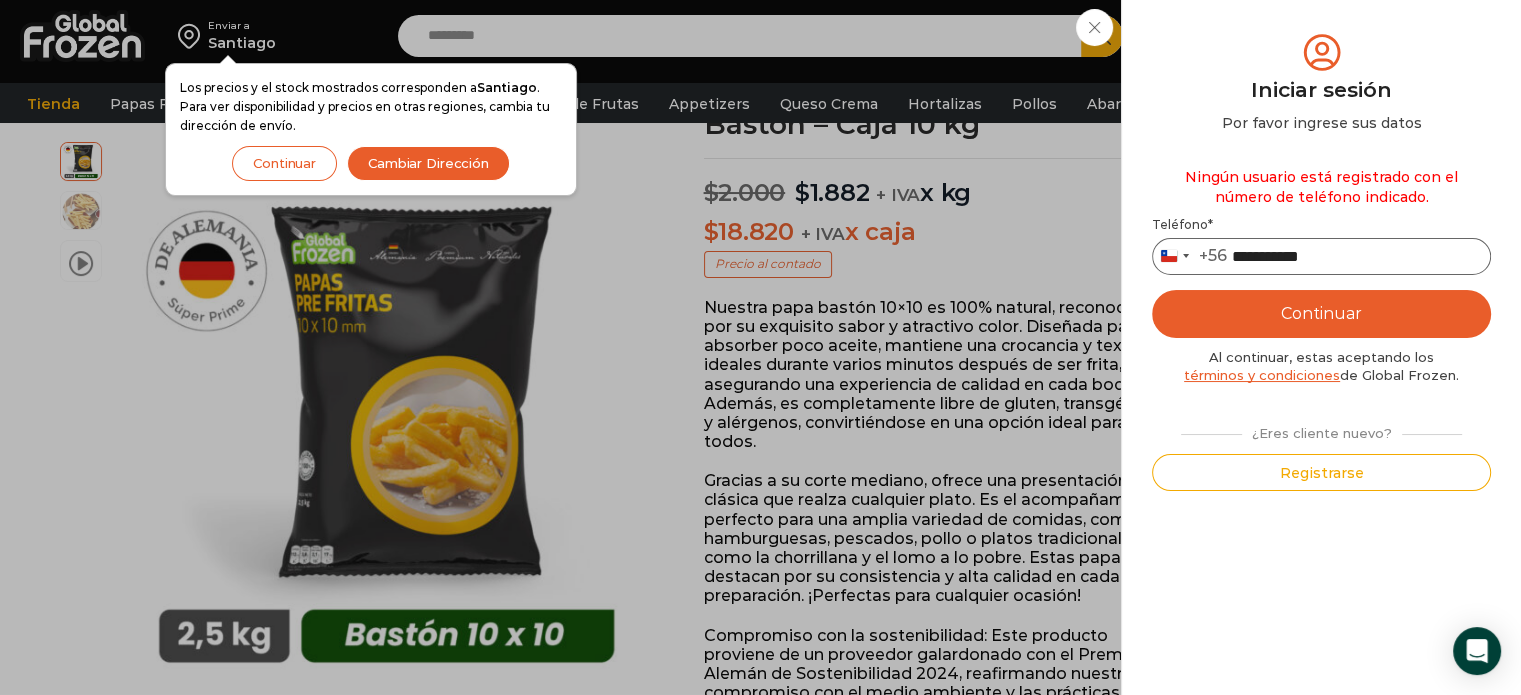 click on "**********" at bounding box center (1321, 256) 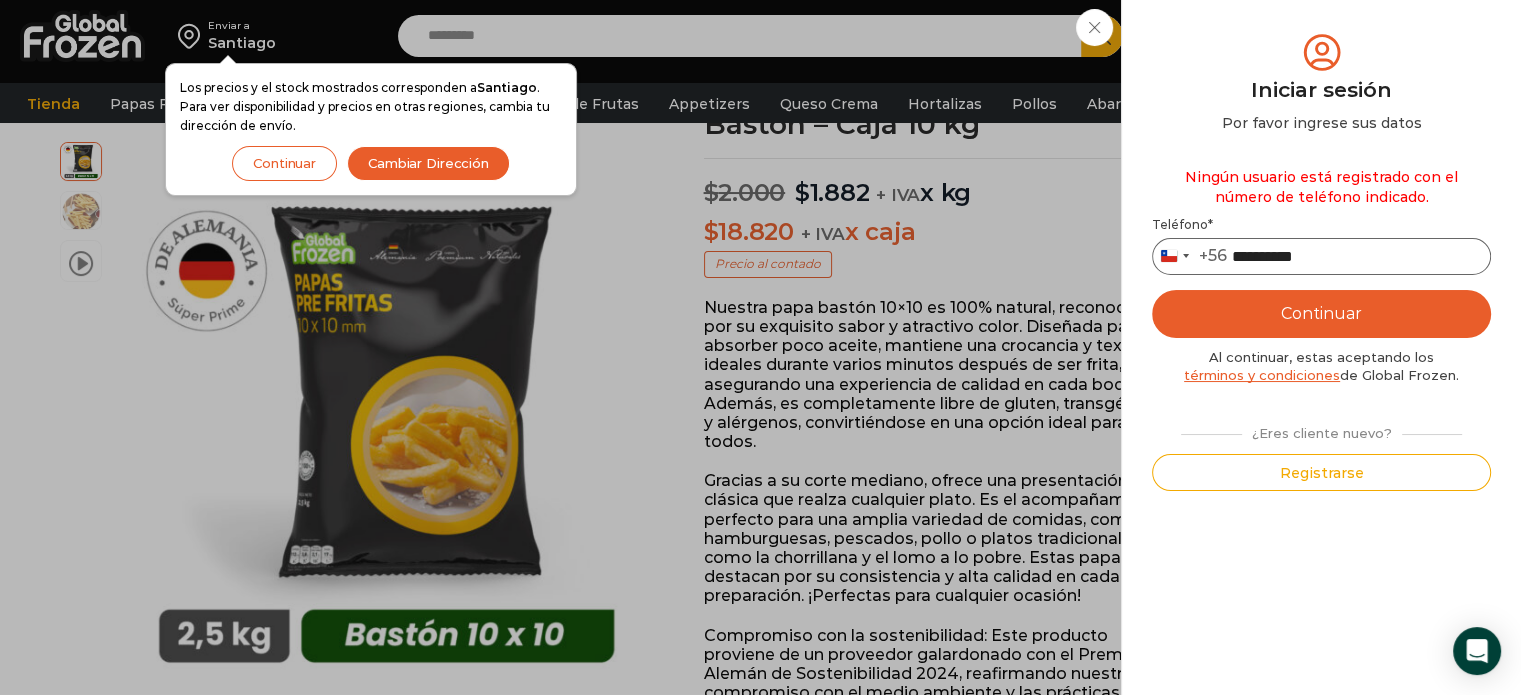 click on "**********" at bounding box center (1321, 256) 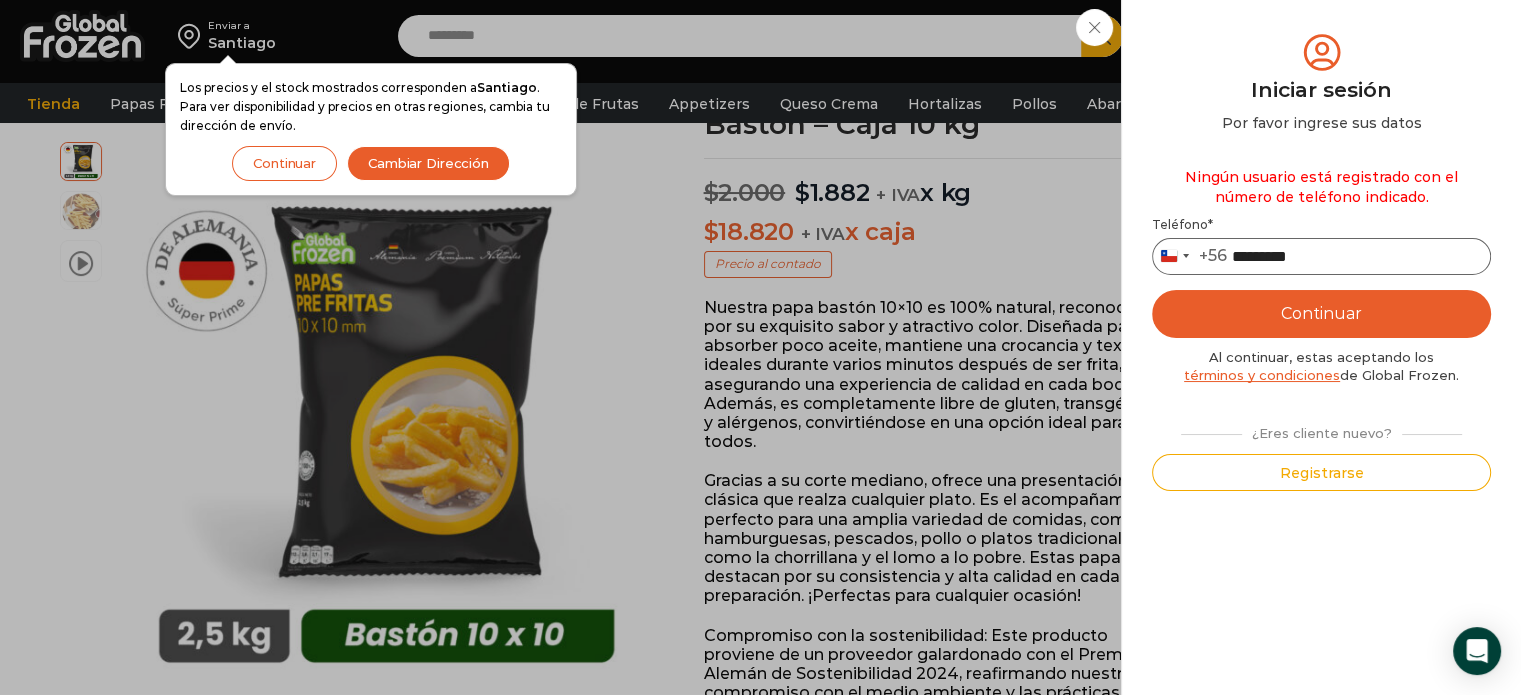 click on "*********" at bounding box center [1321, 256] 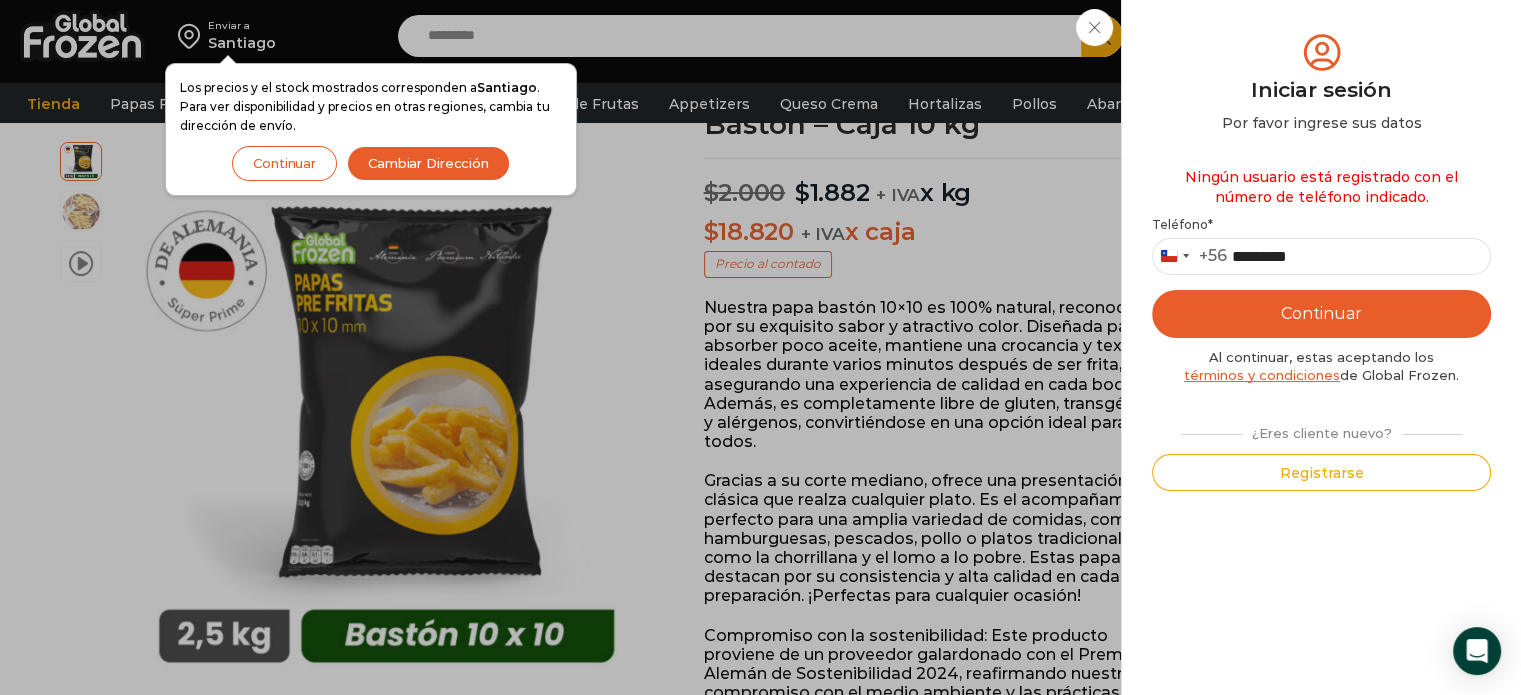 click on "Continuar" at bounding box center [1321, 314] 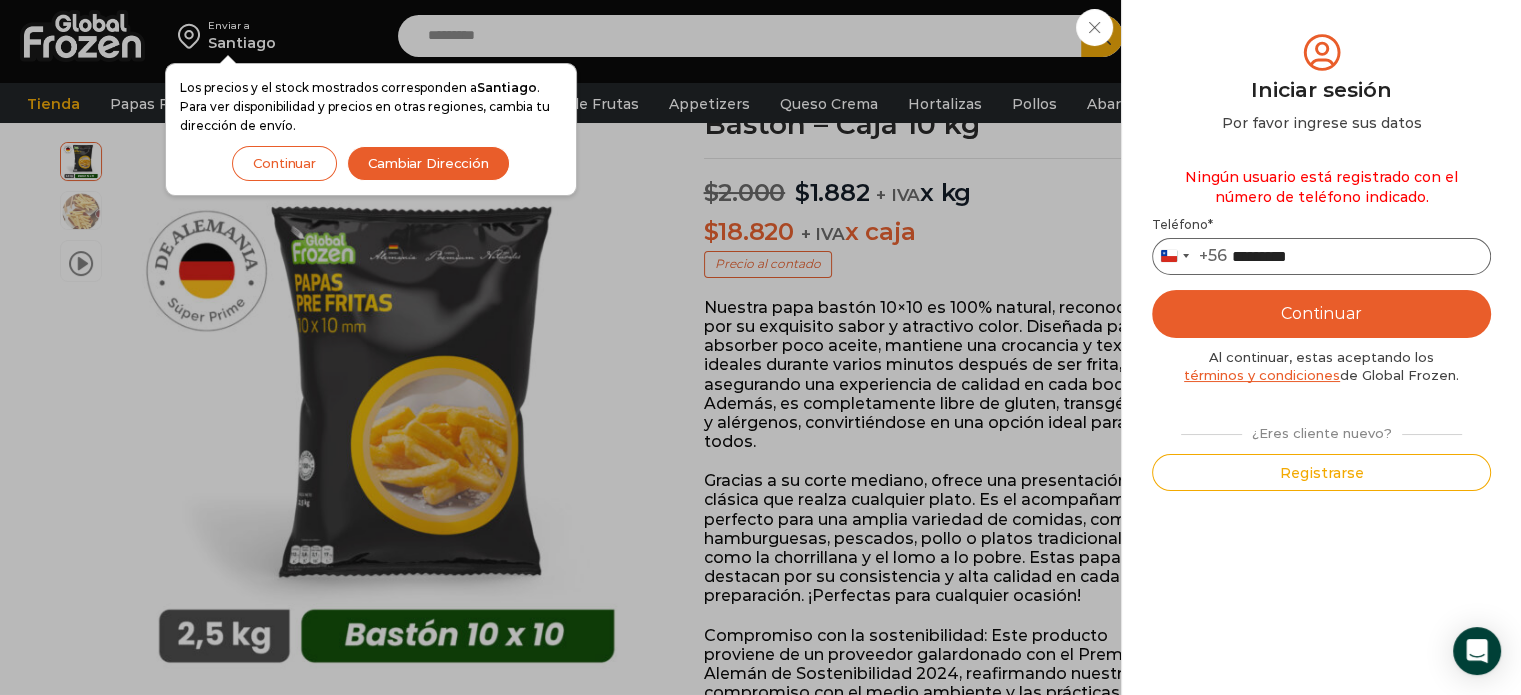 click on "*********" at bounding box center (1321, 256) 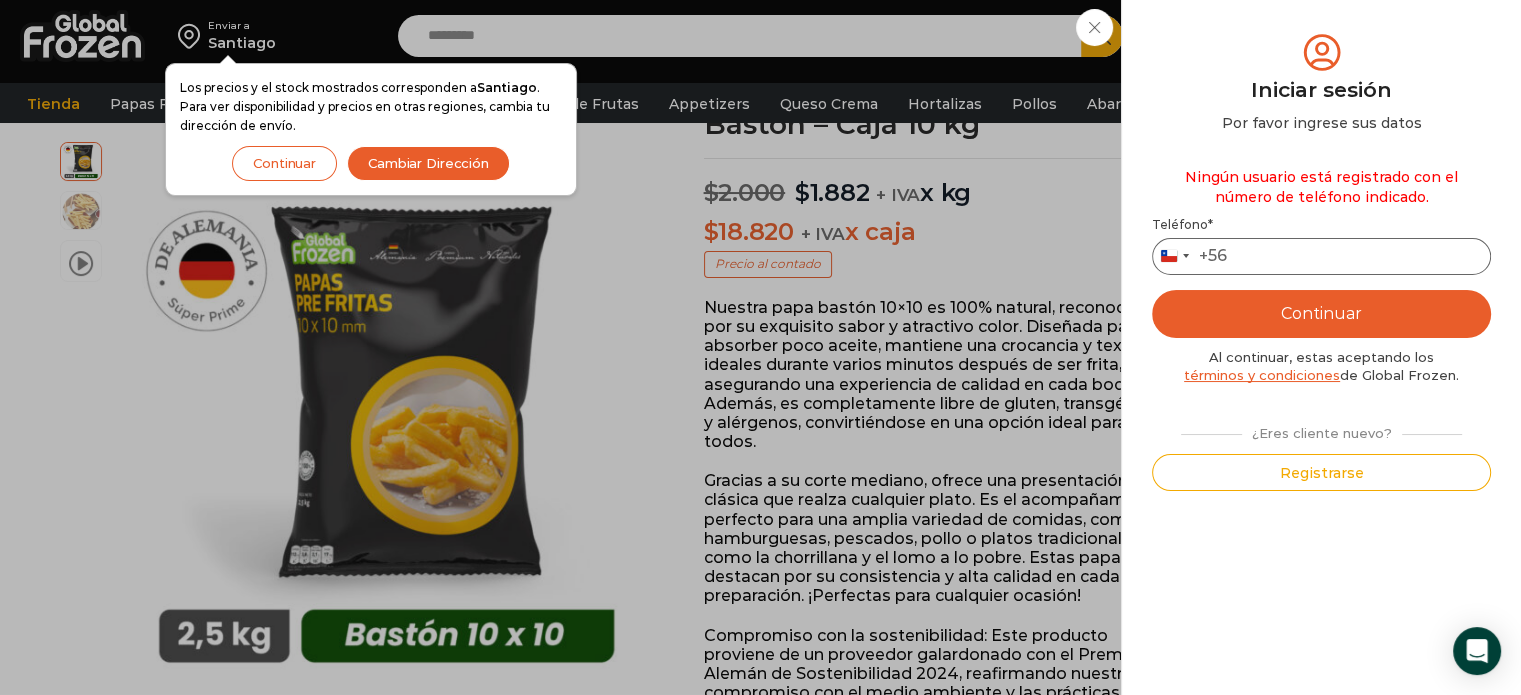 type 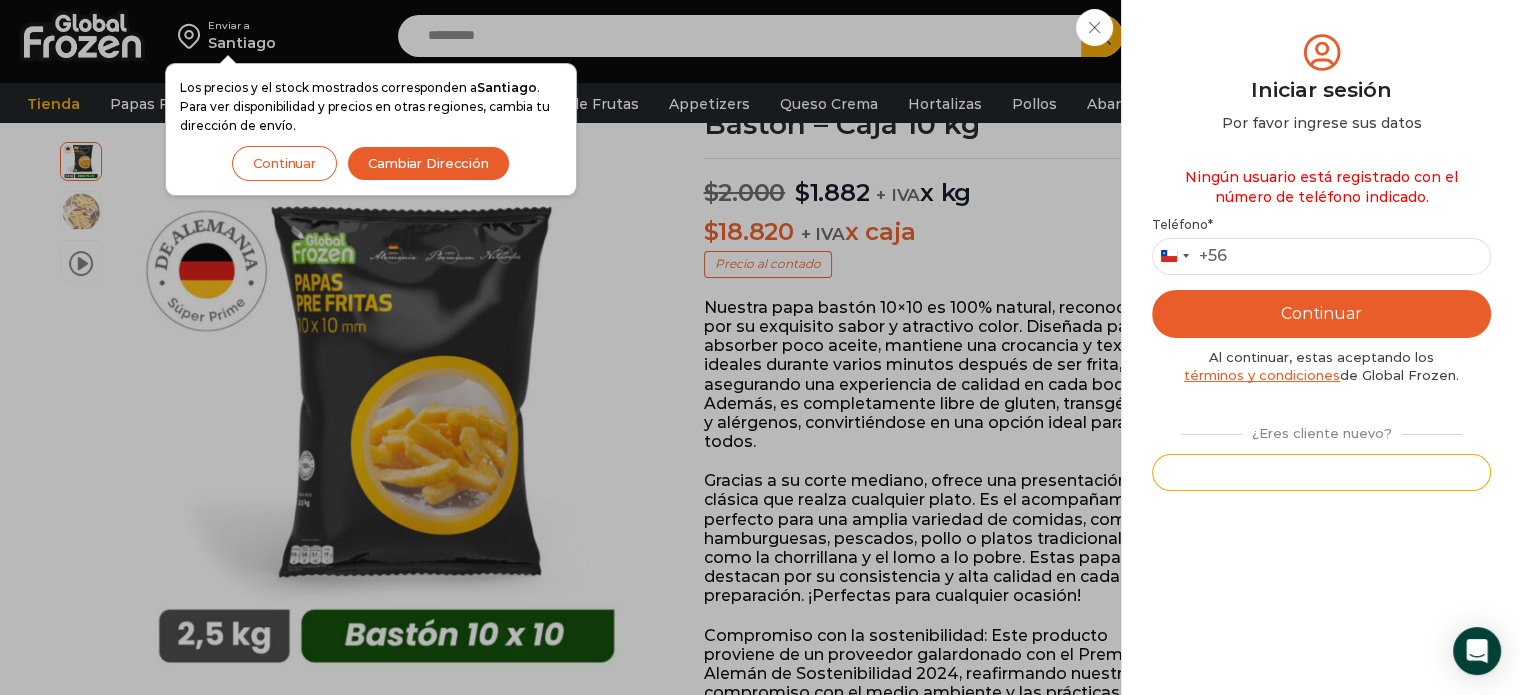 click on "Registrarse" at bounding box center [1321, 472] 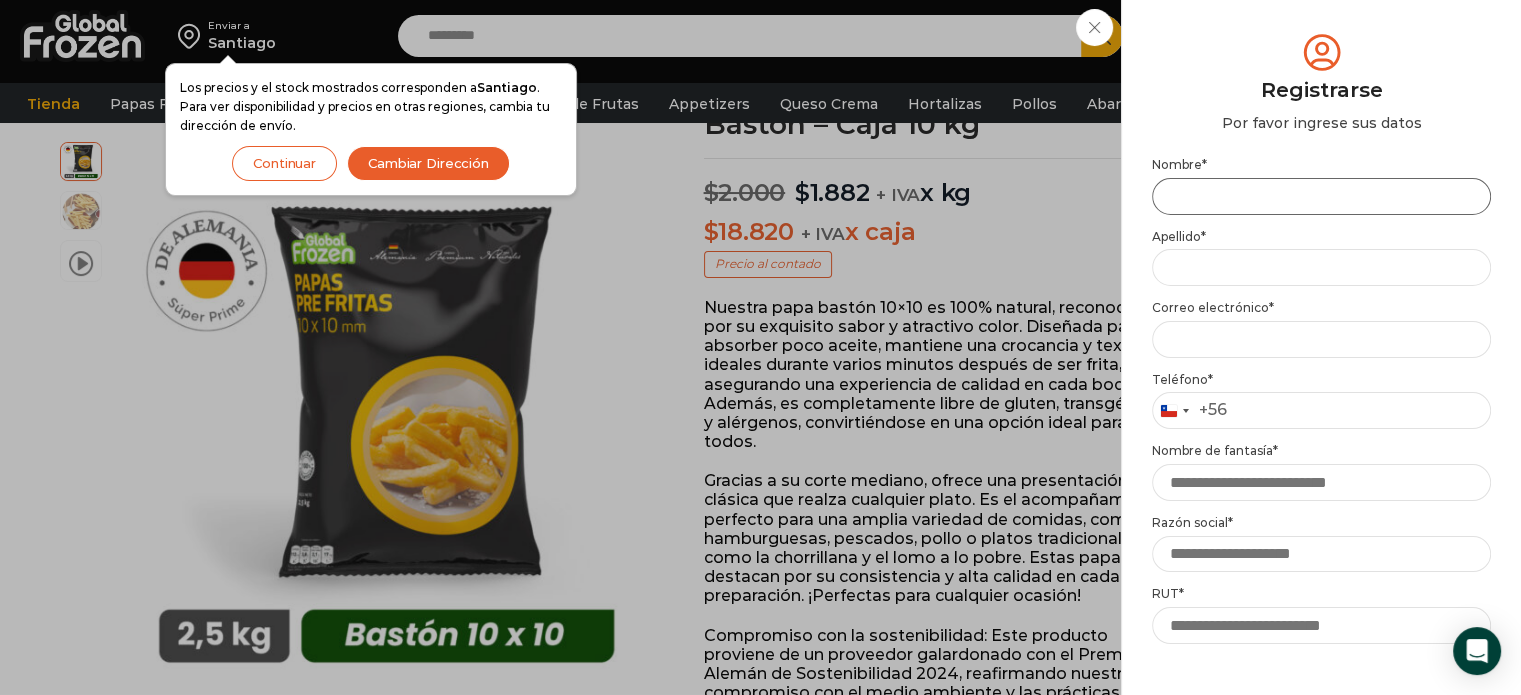 click on "Nombre  *" at bounding box center (1321, 196) 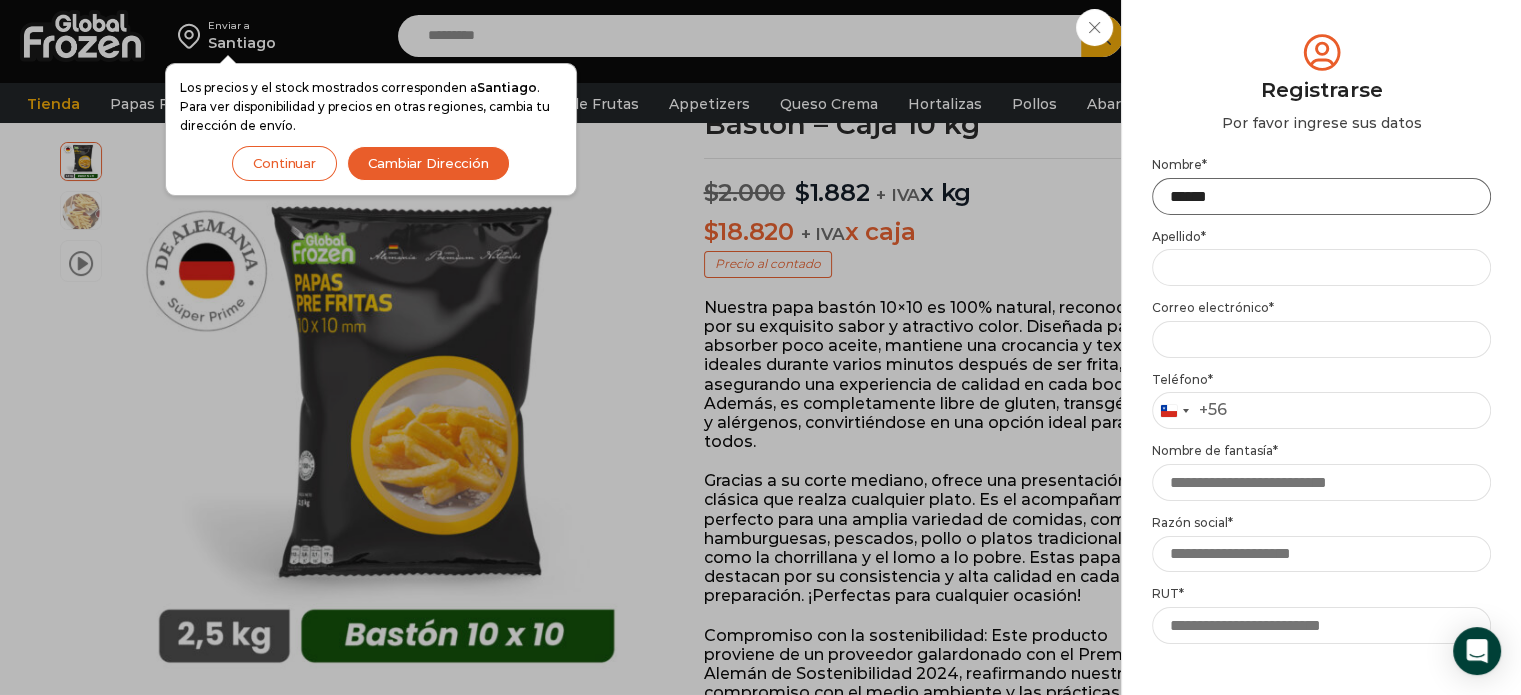 type on "*****" 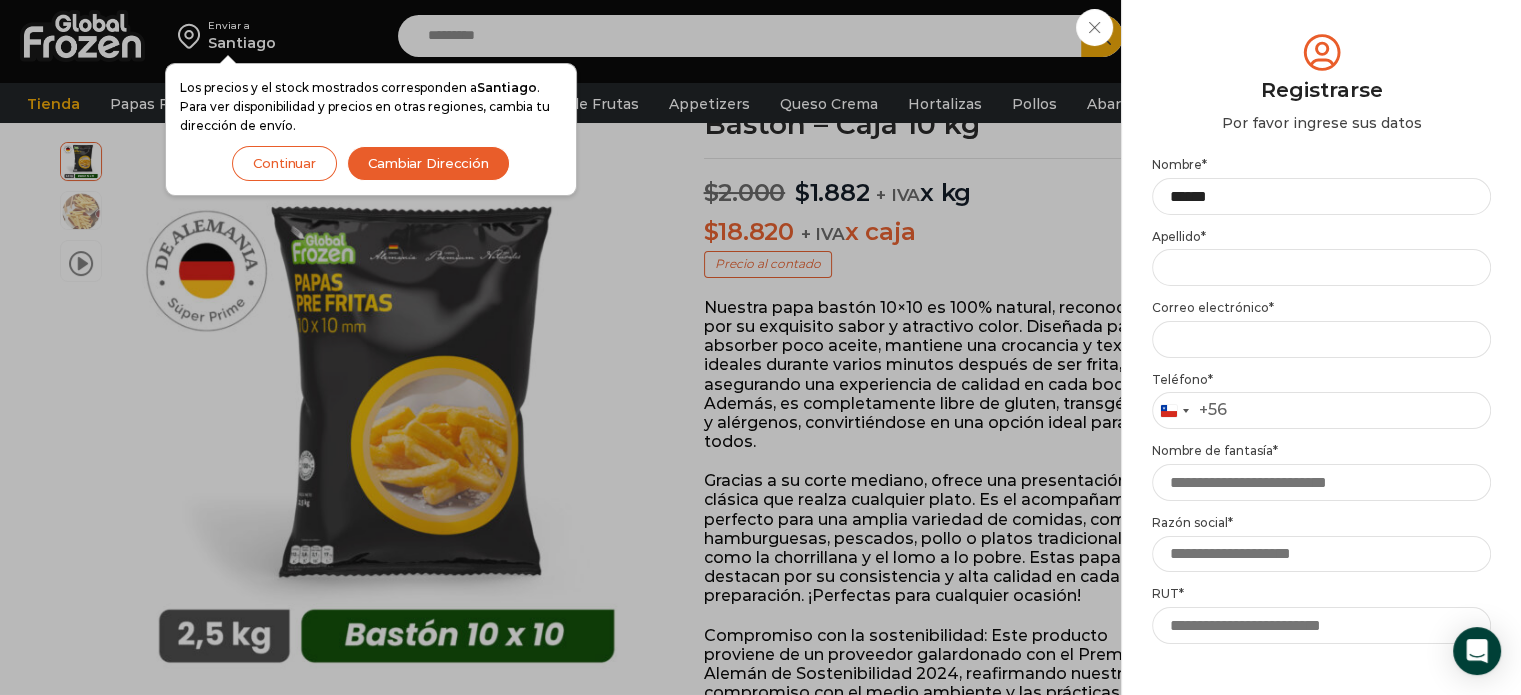 drag, startPoint x: 1216, startPoint y: 241, endPoint x: 1220, endPoint y: 258, distance: 17.464249 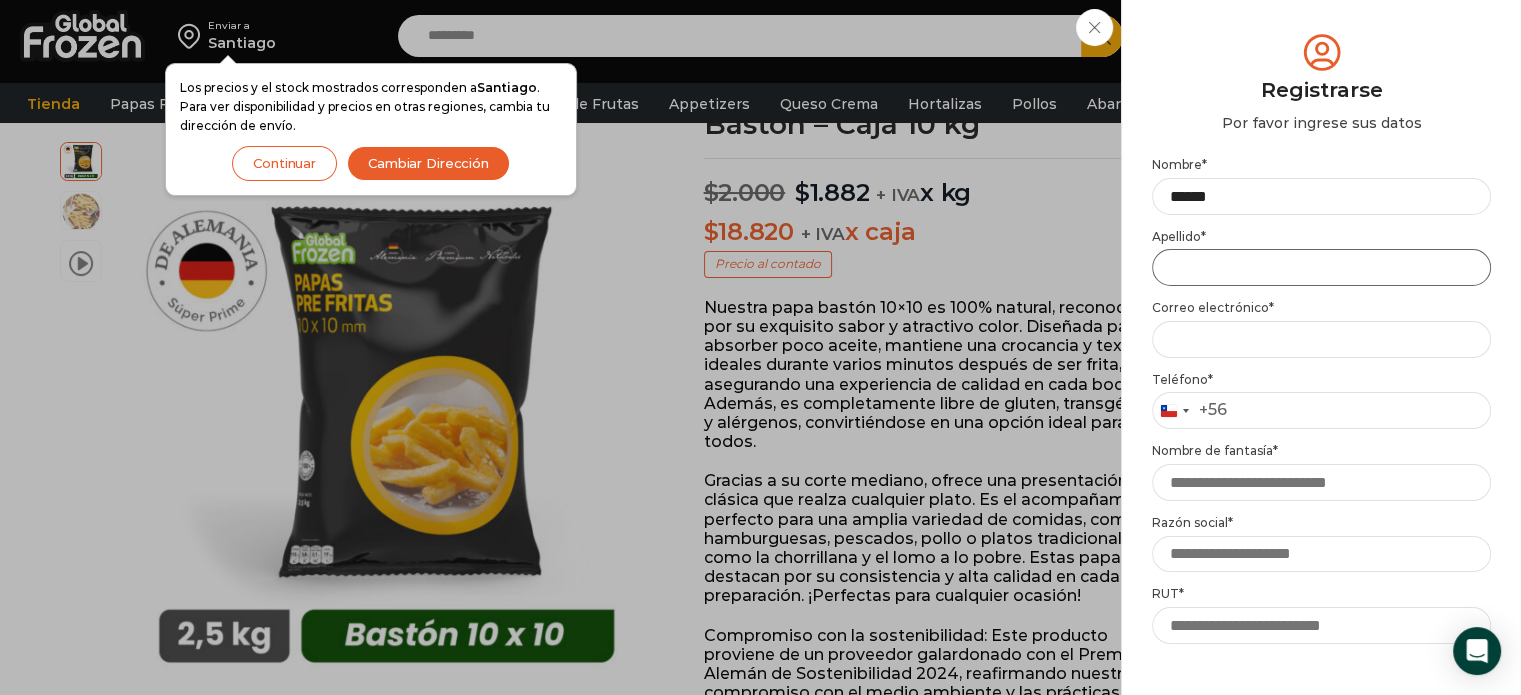 click on "Apellido  *" at bounding box center (1321, 267) 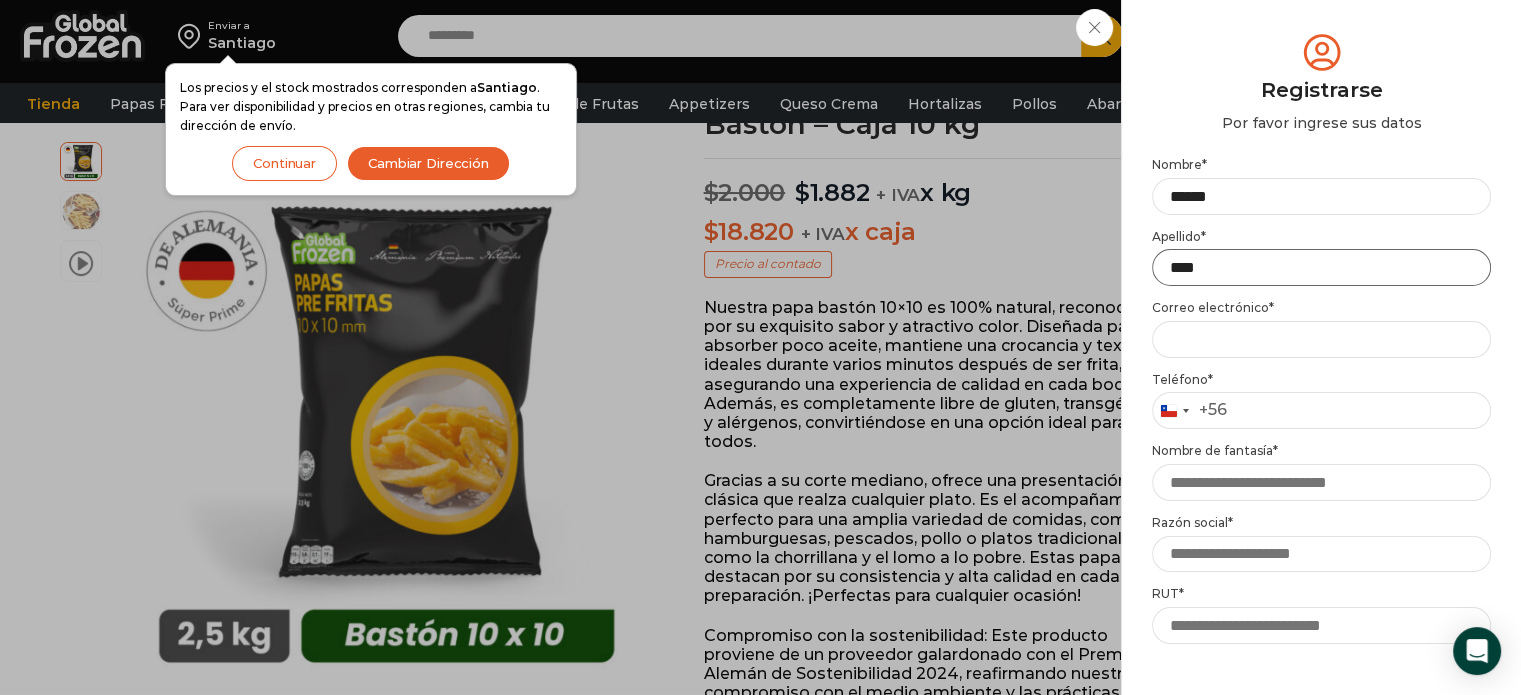 type on "****" 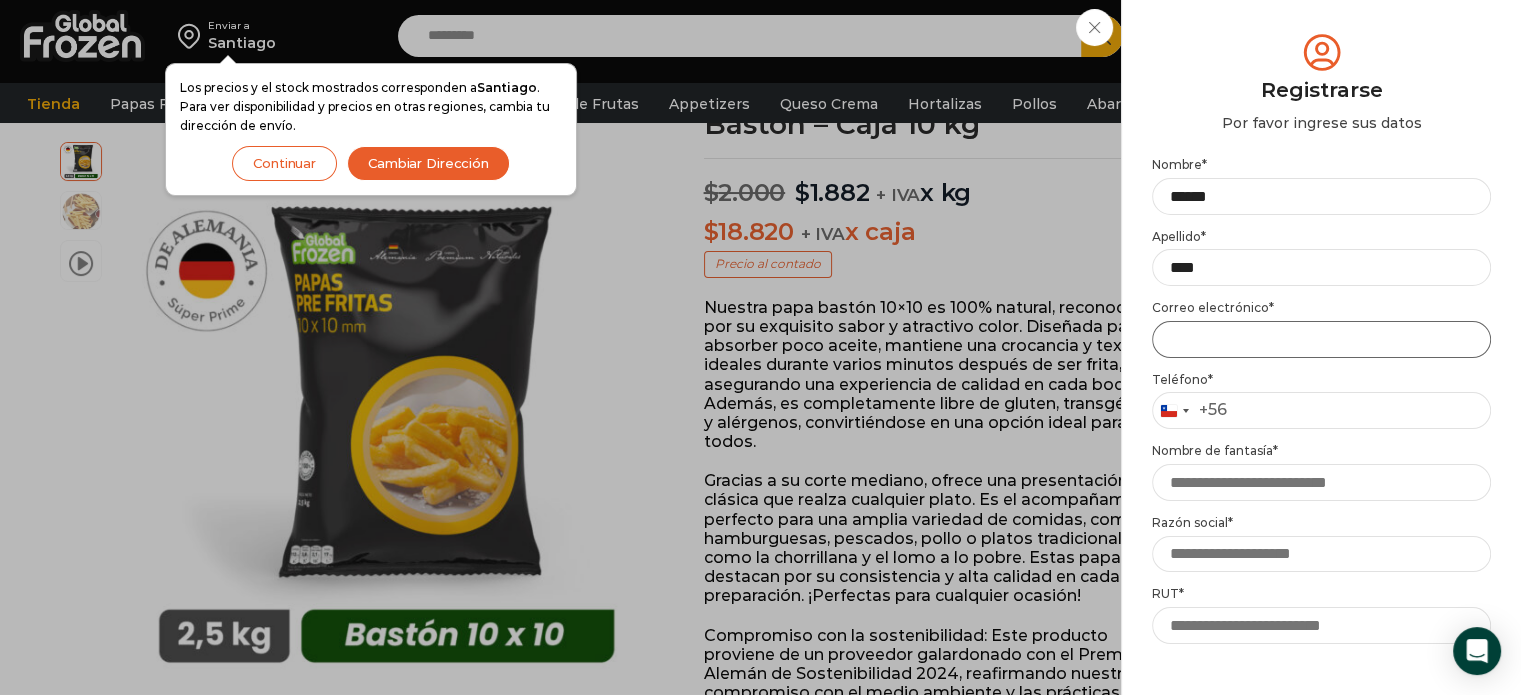 click on "Email address                                          *" at bounding box center (1321, 339) 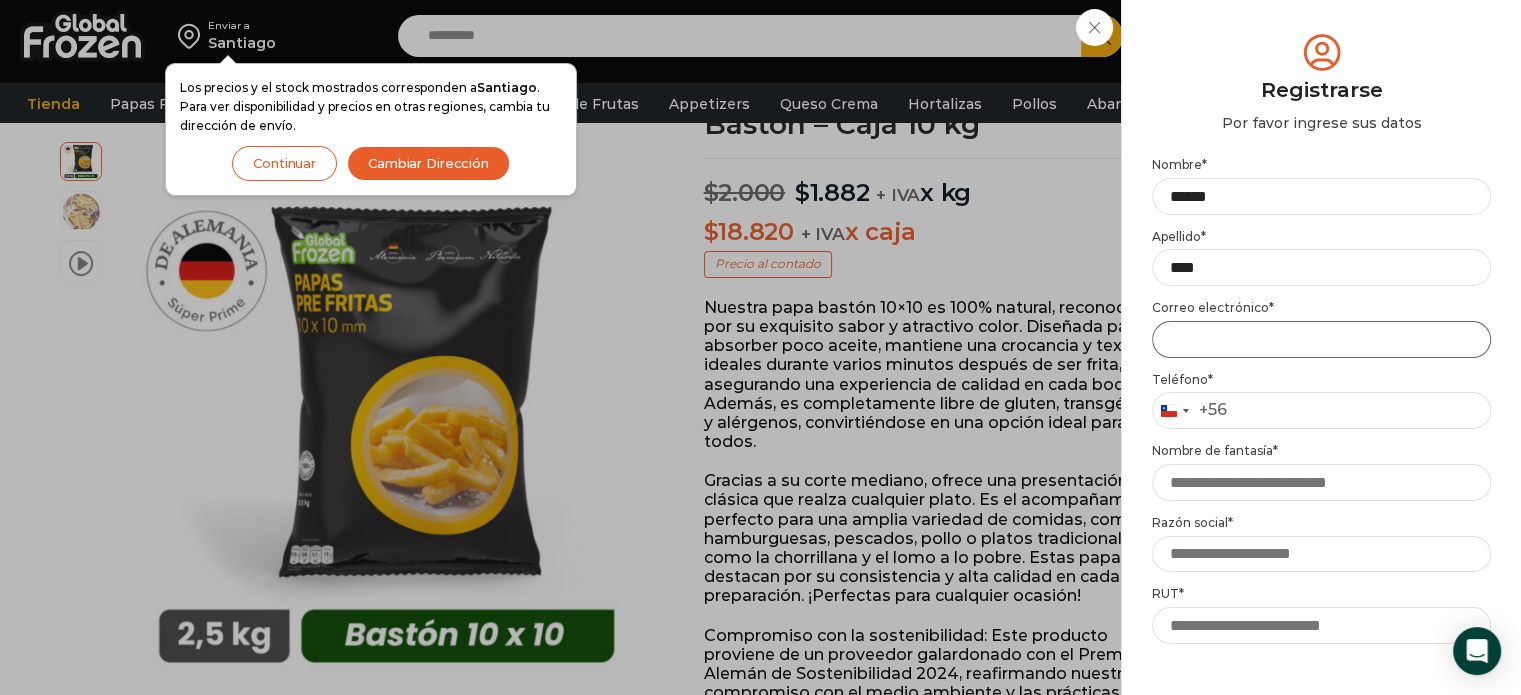 type on "**********" 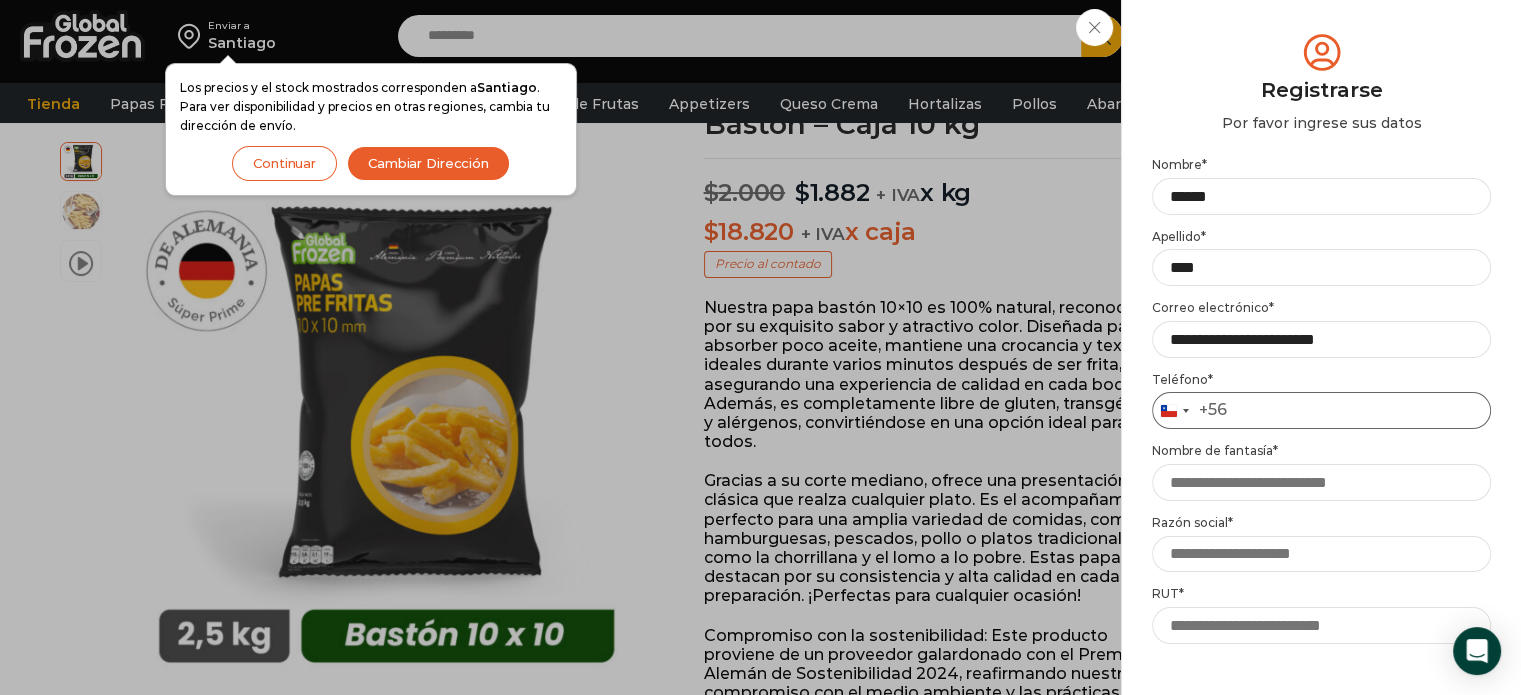 click on "Teléfono  *" at bounding box center [1321, 410] 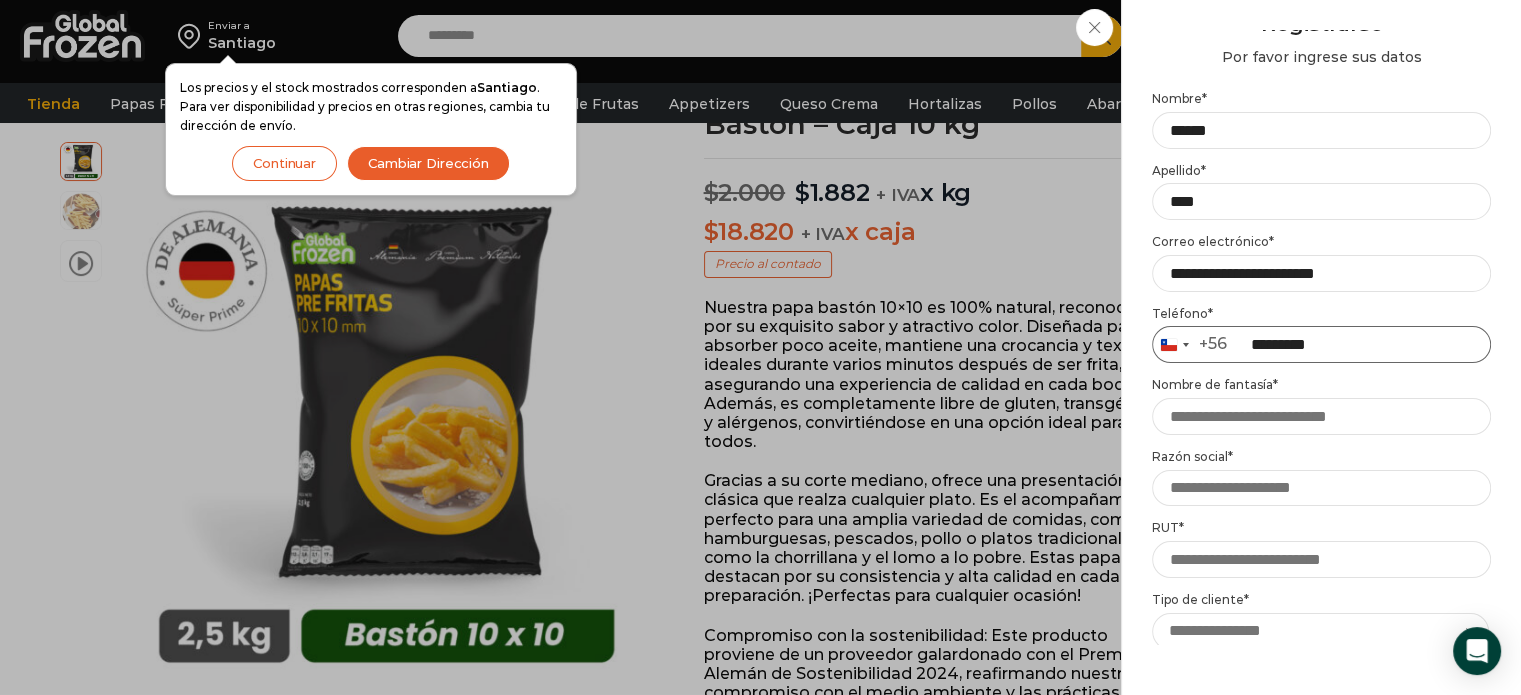 type on "*********" 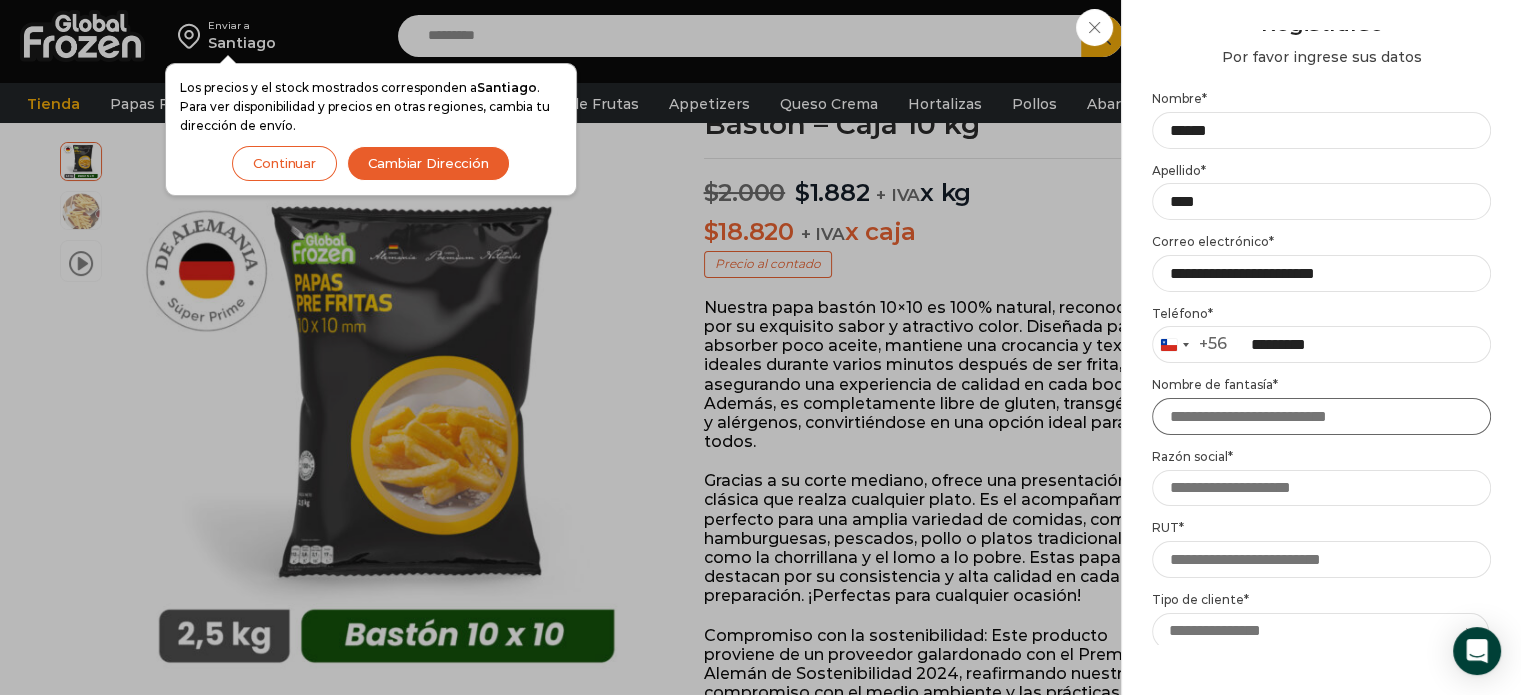 click on "Nombre de fantasía  *" at bounding box center [1321, 416] 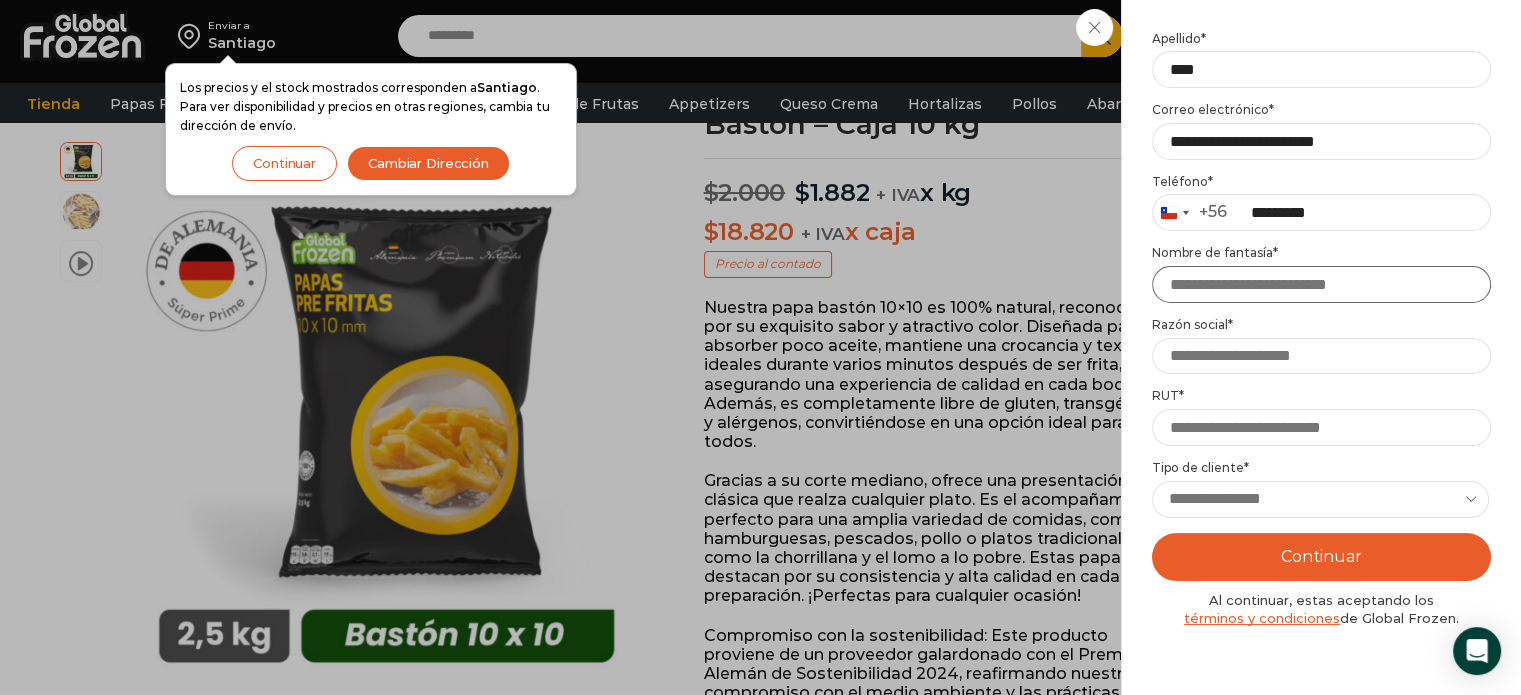scroll, scrollTop: 200, scrollLeft: 0, axis: vertical 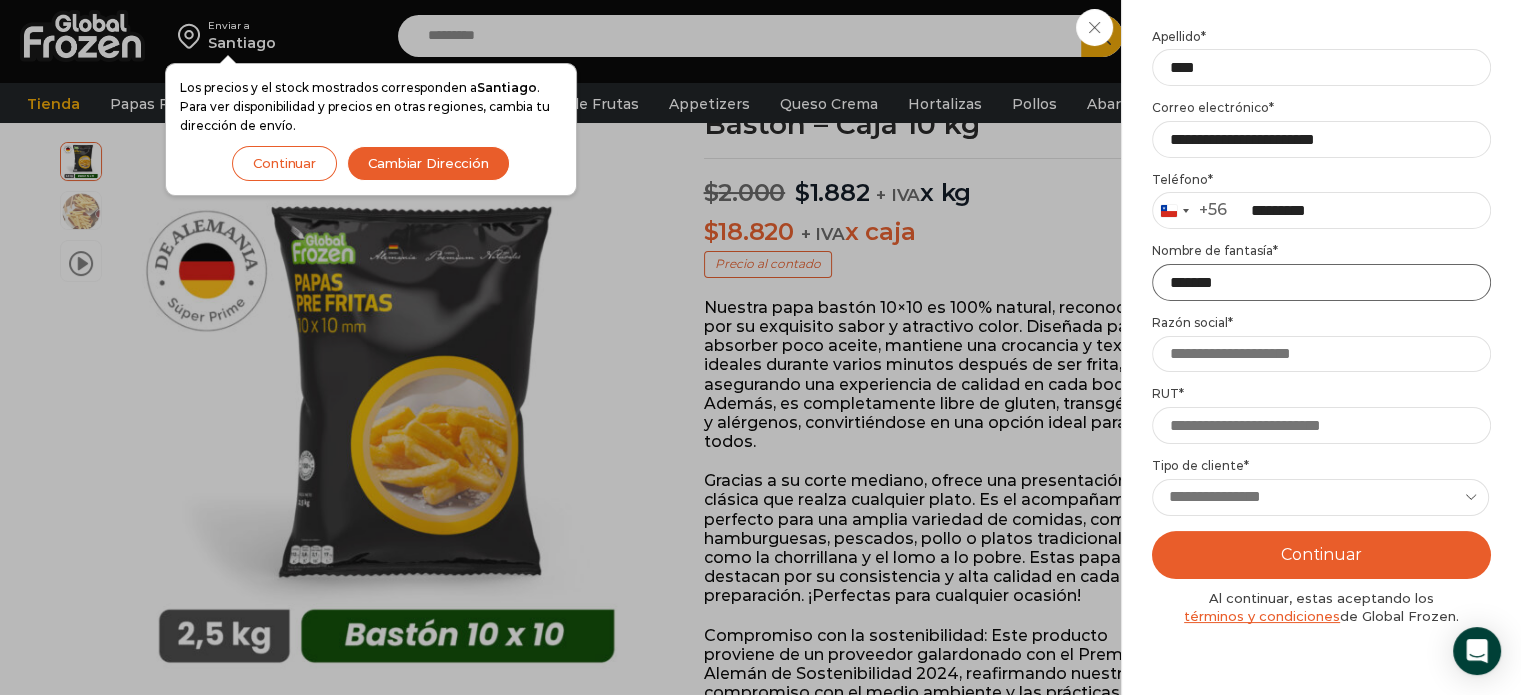 type on "*******" 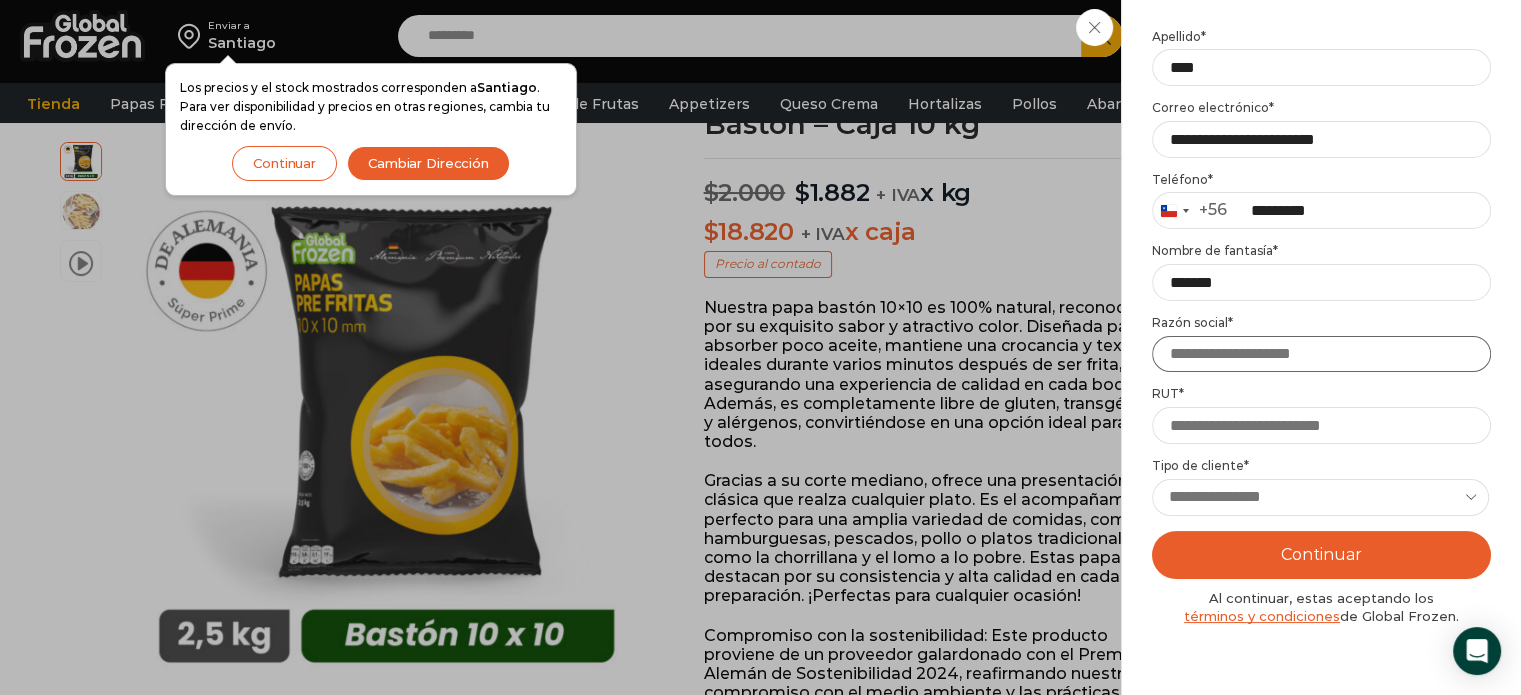click on "Razón social  *" at bounding box center (1321, 354) 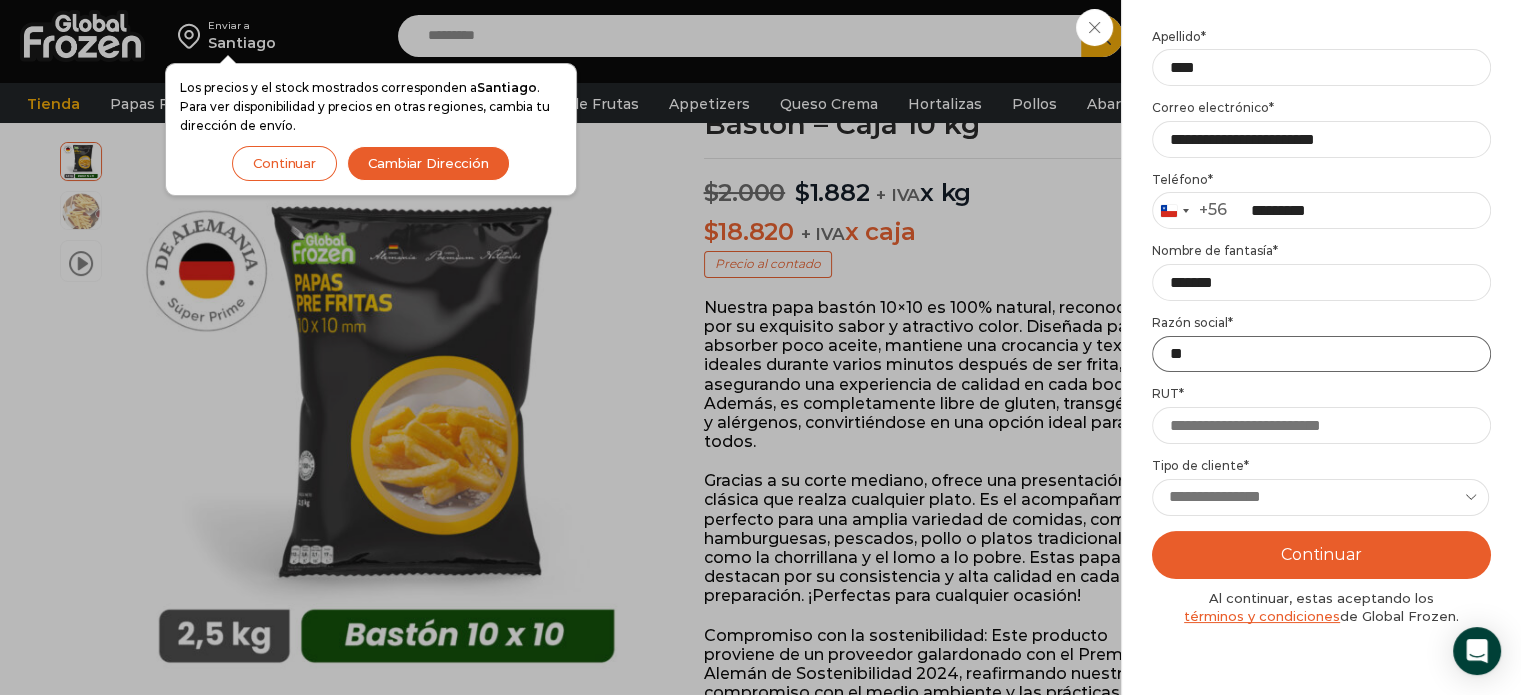 type on "**" 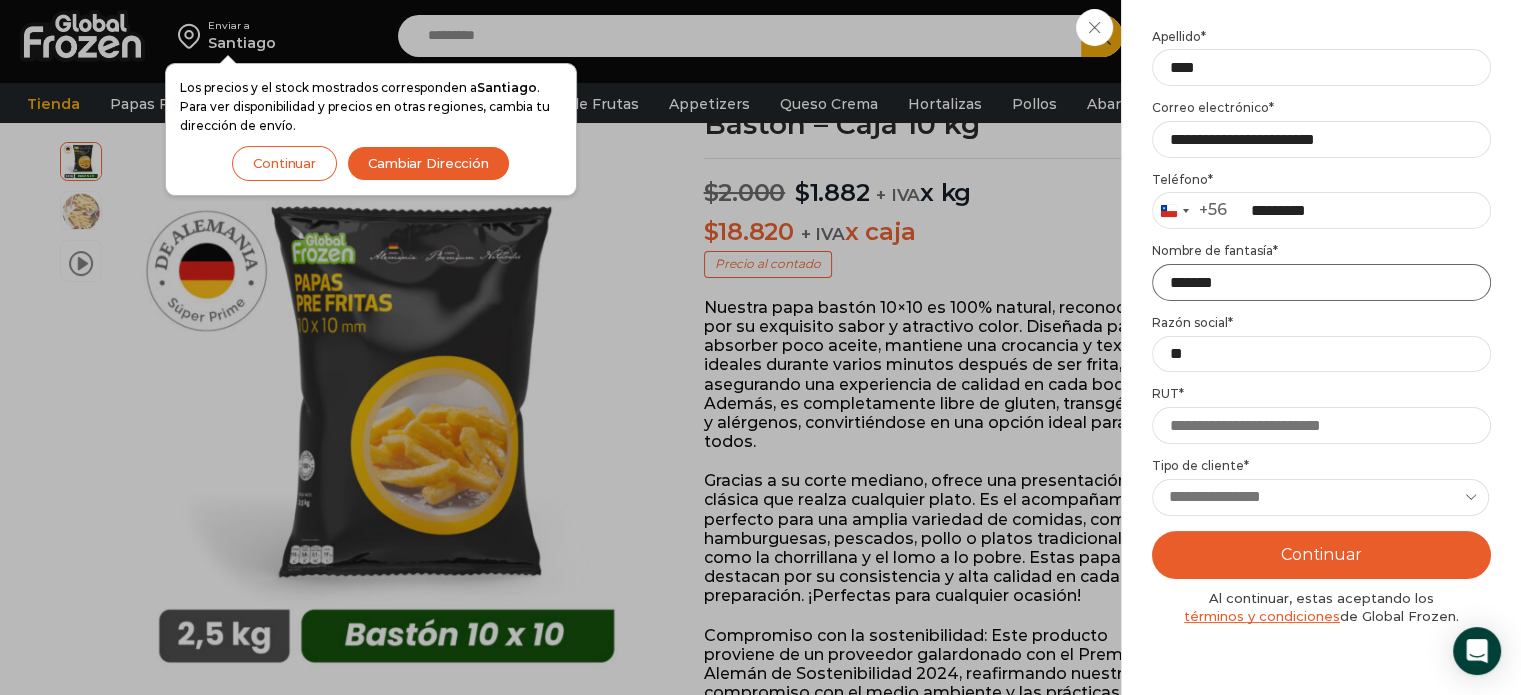 drag, startPoint x: 1274, startPoint y: 263, endPoint x: 1144, endPoint y: 287, distance: 132.19682 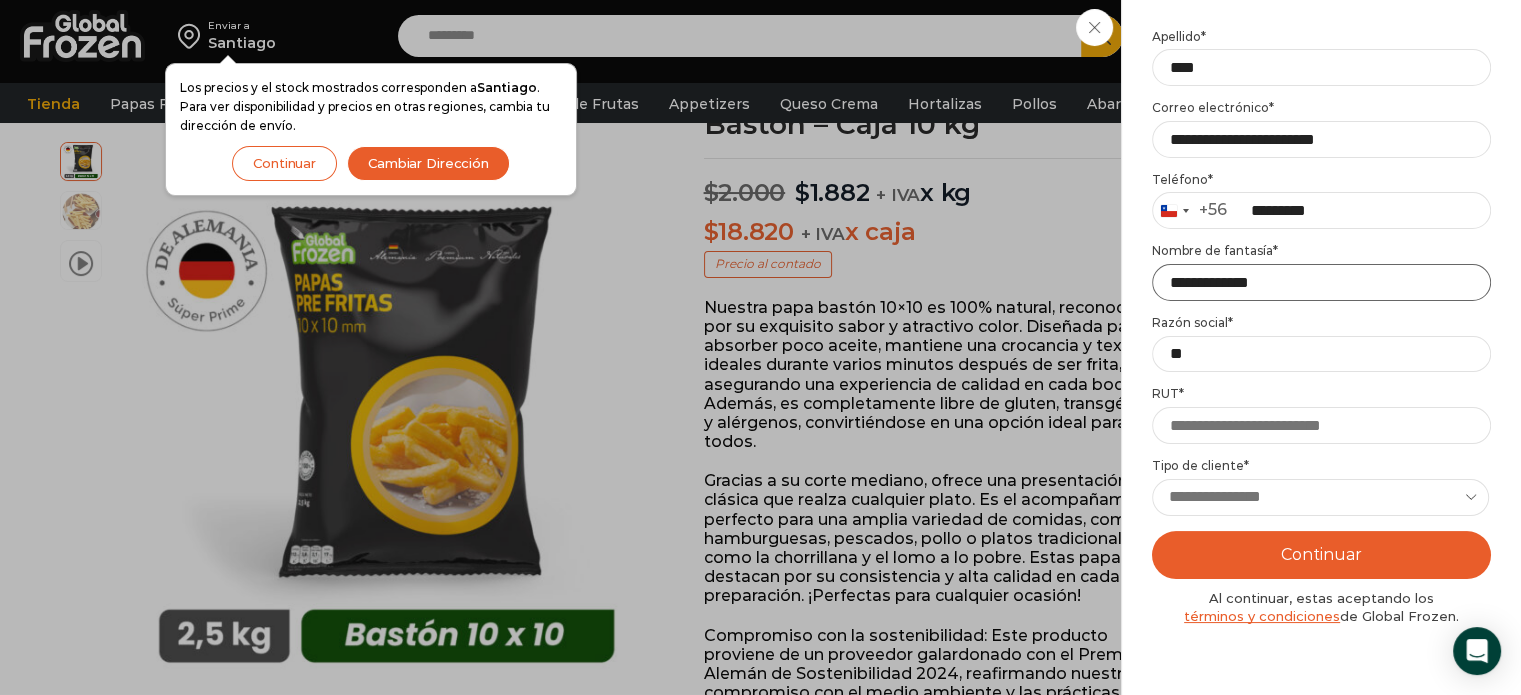 type on "**********" 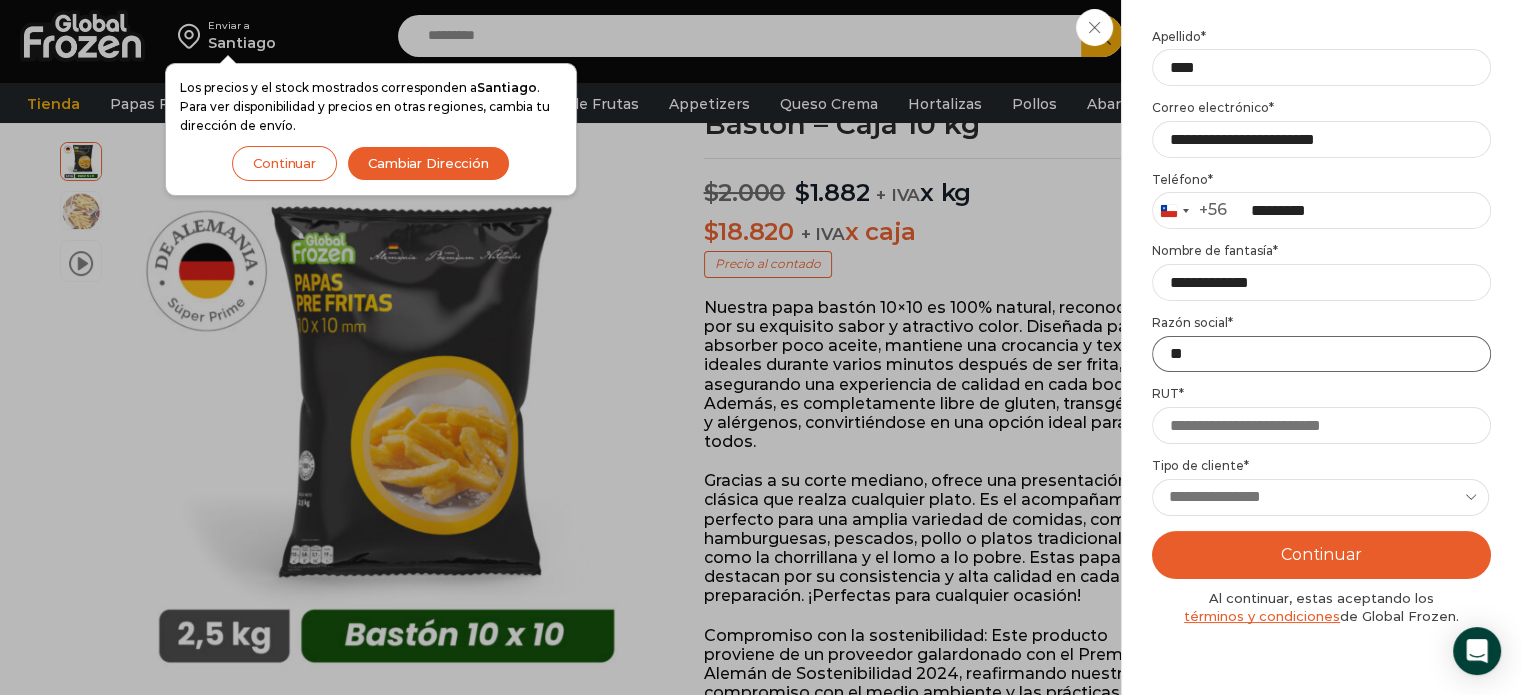 click on "**" at bounding box center (1321, 354) 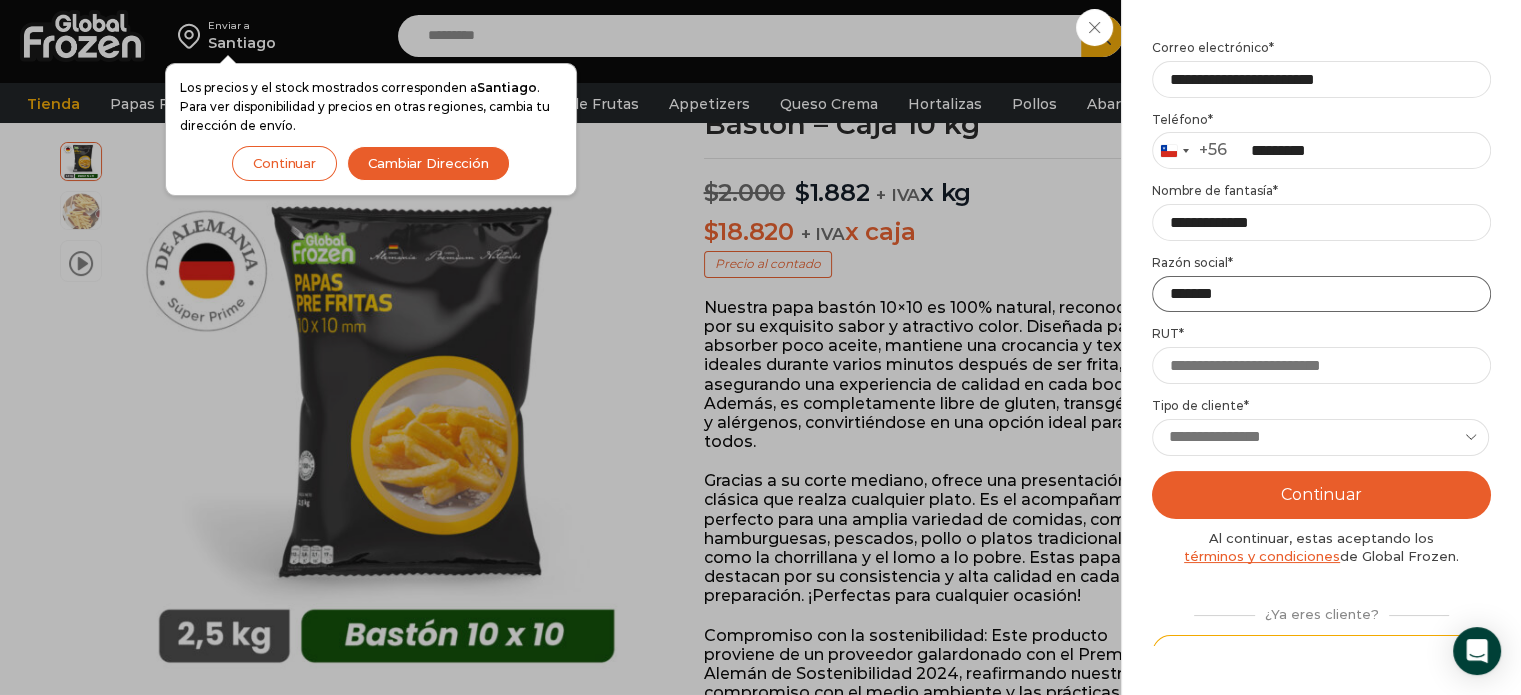 scroll, scrollTop: 287, scrollLeft: 0, axis: vertical 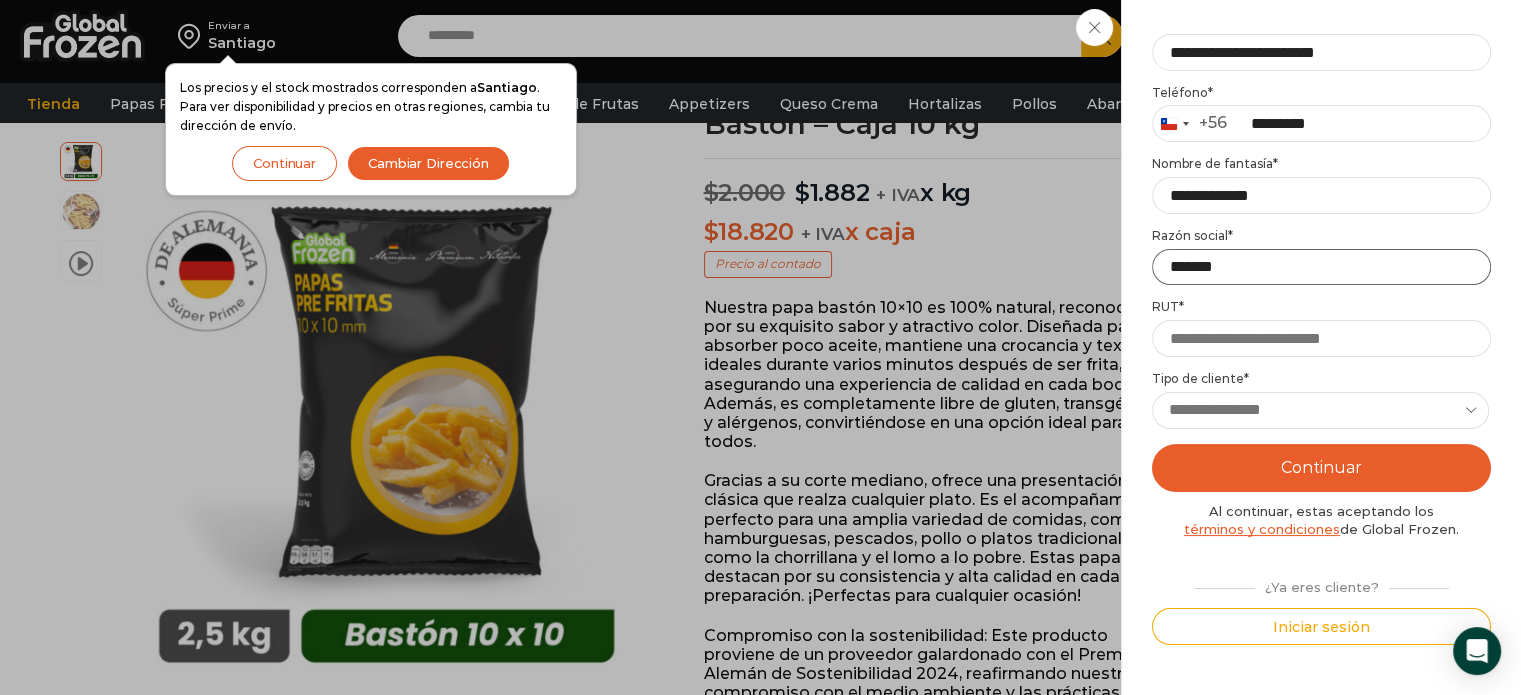 type on "*******" 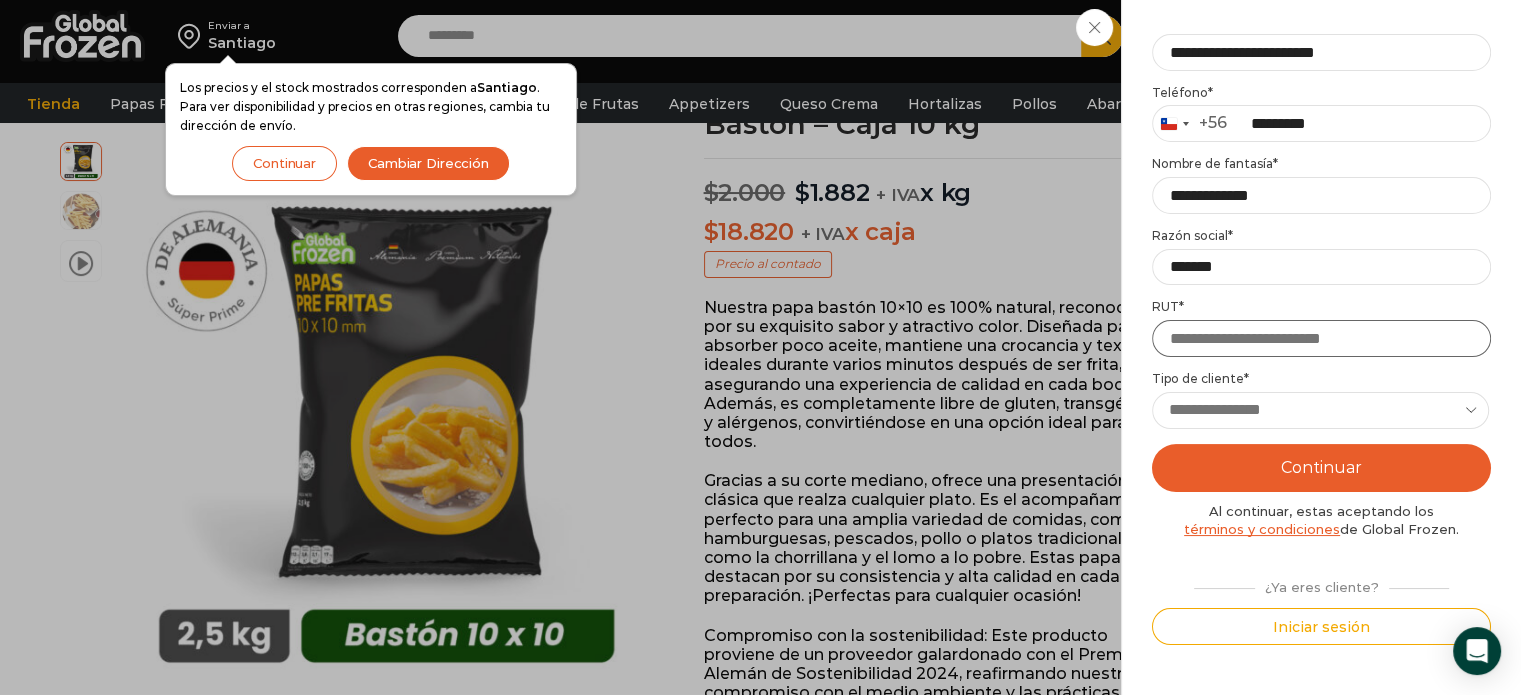 click on "RUT  *" at bounding box center (1321, 338) 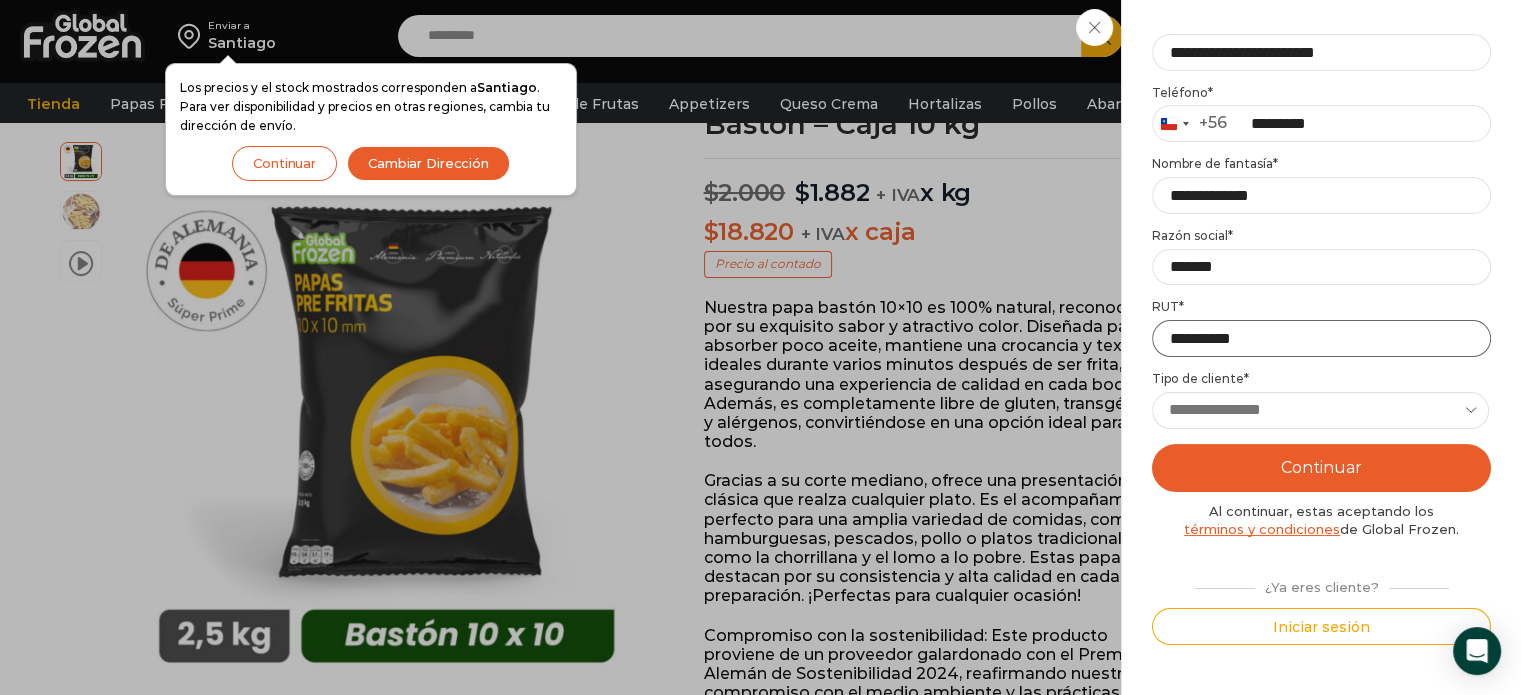 type on "**********" 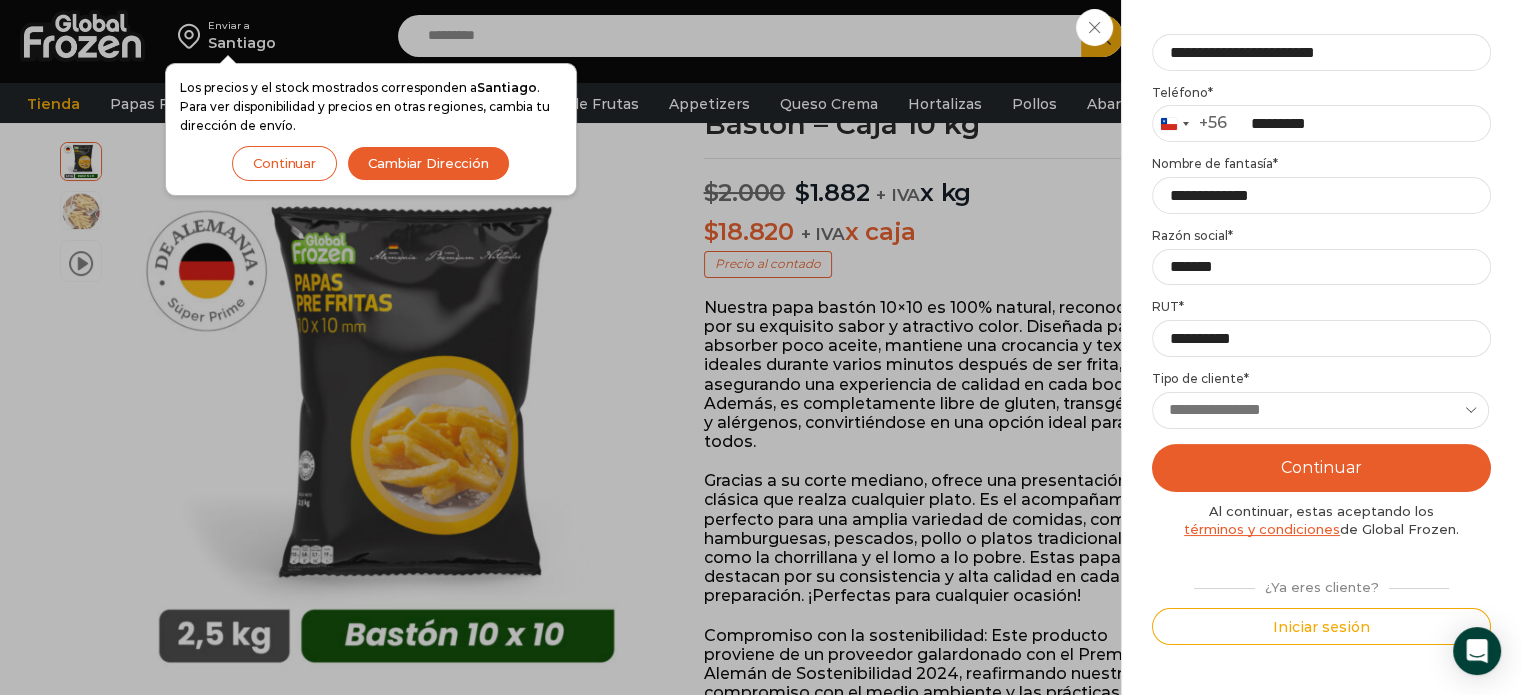 click on "**********" at bounding box center (1320, 410) 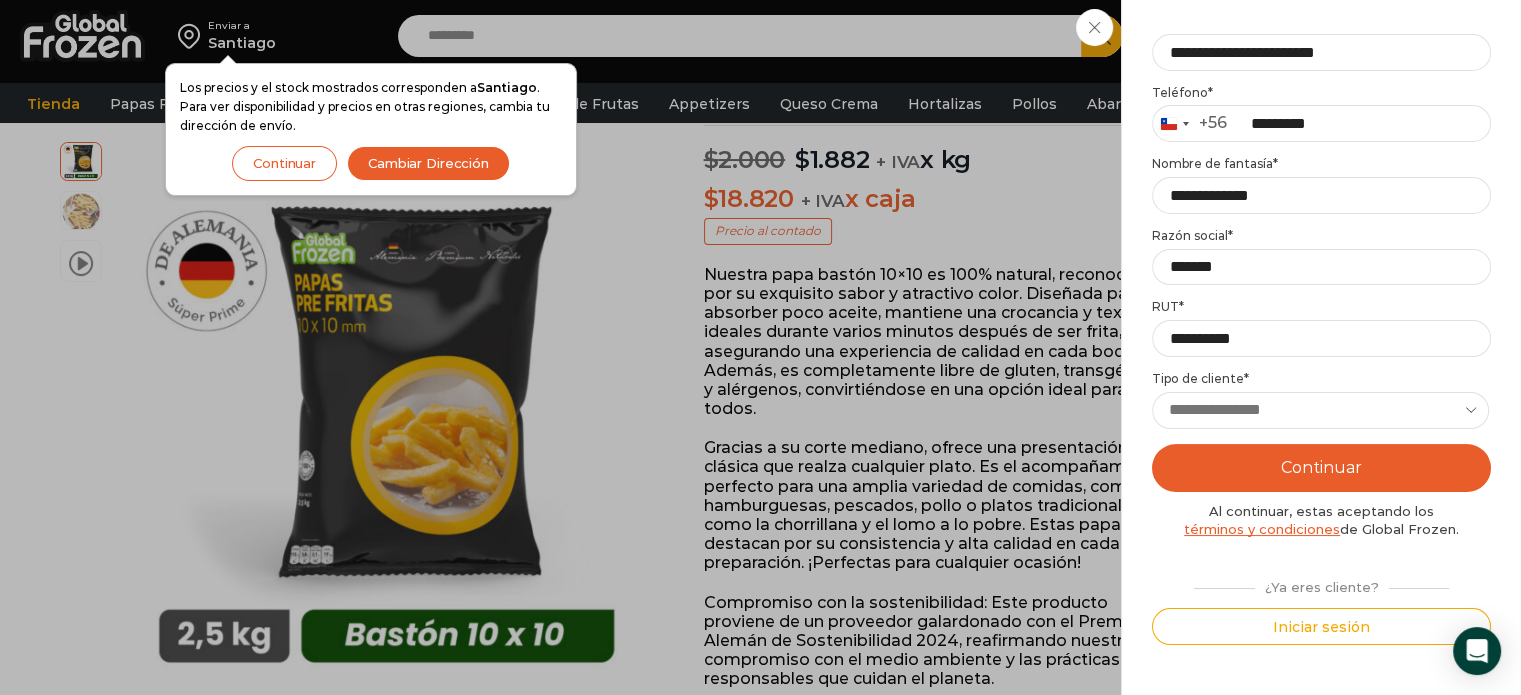 scroll, scrollTop: 200, scrollLeft: 0, axis: vertical 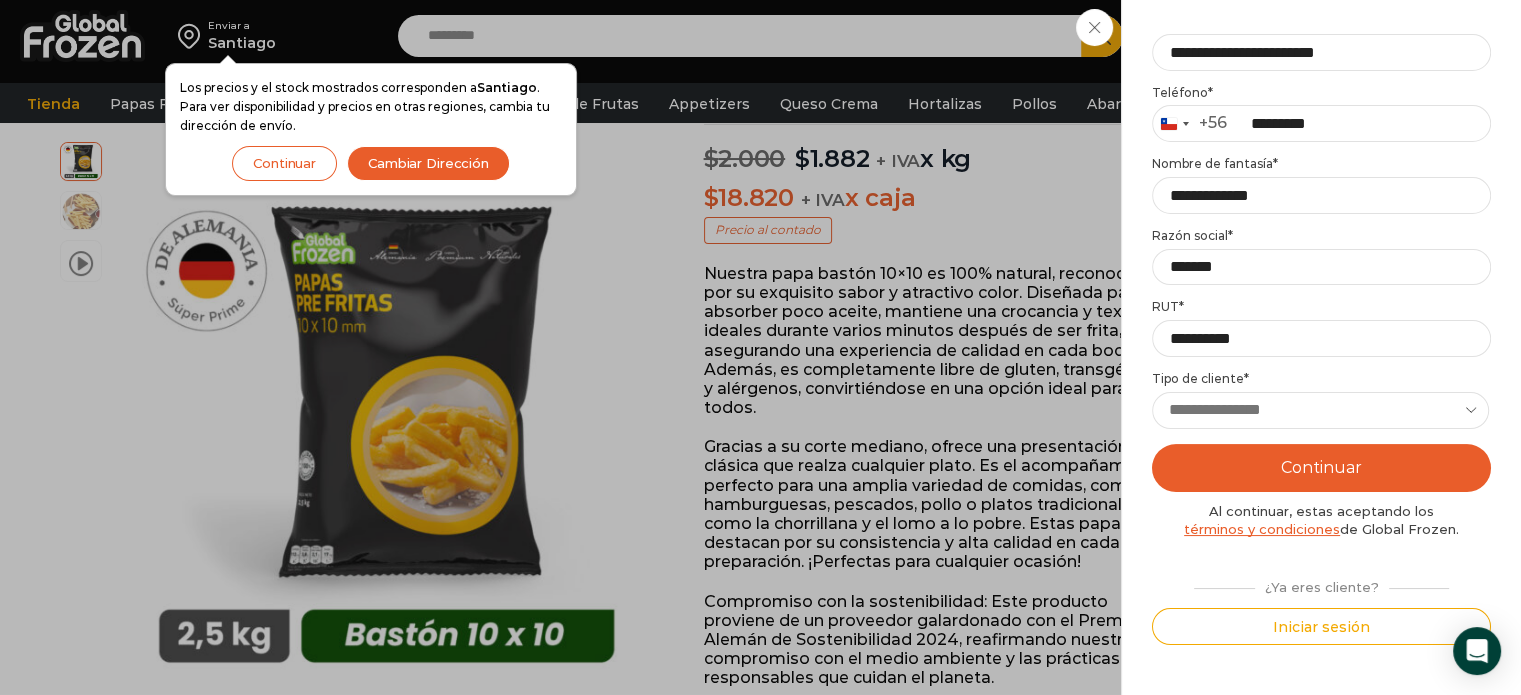 click on "**********" at bounding box center (1320, 410) 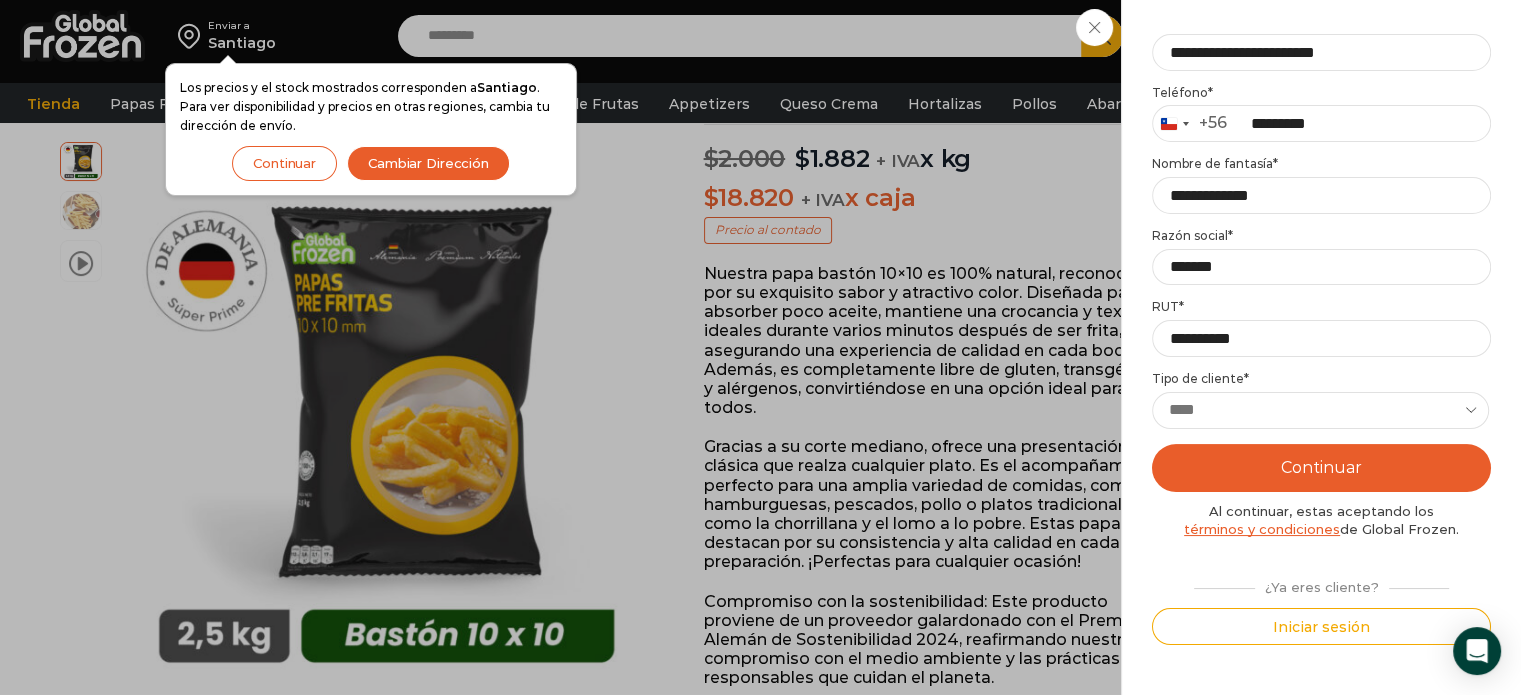 click on "**********" at bounding box center [1320, 410] 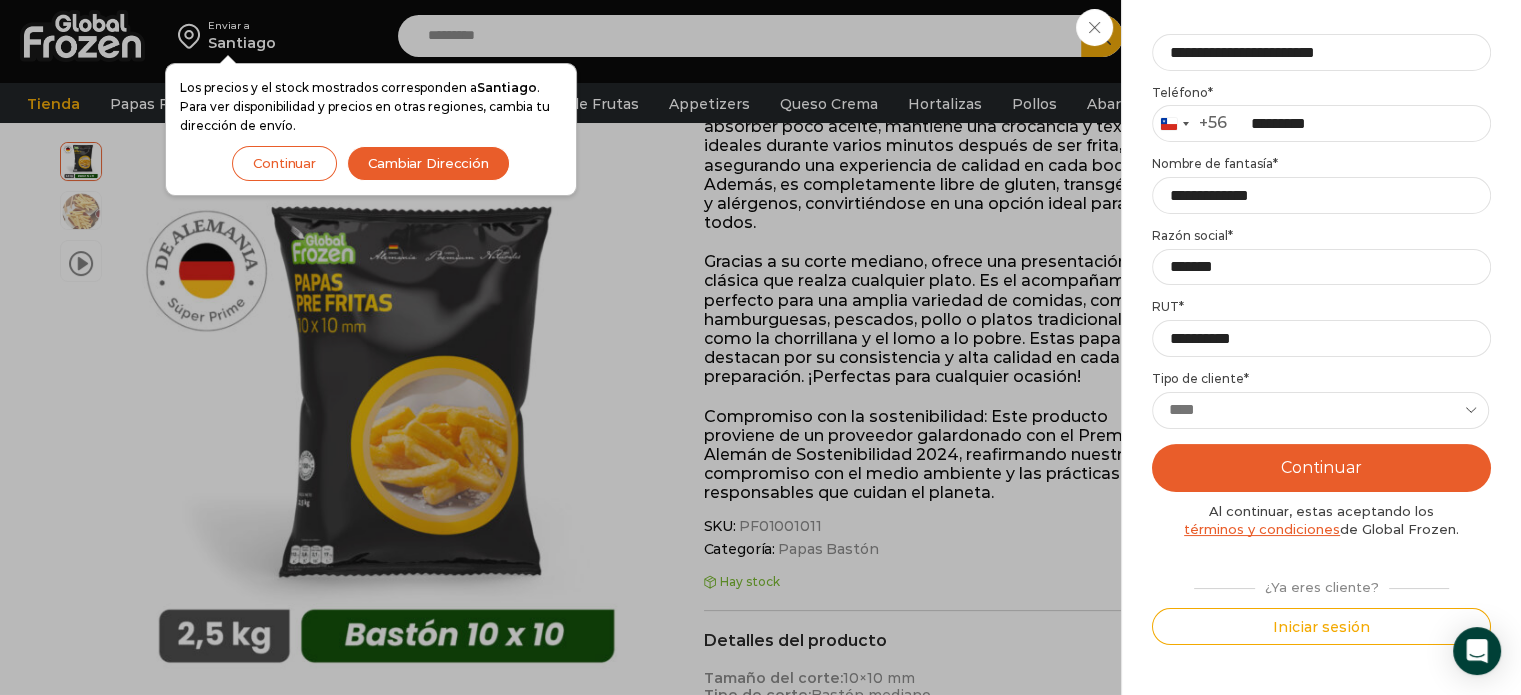 scroll, scrollTop: 317, scrollLeft: 0, axis: vertical 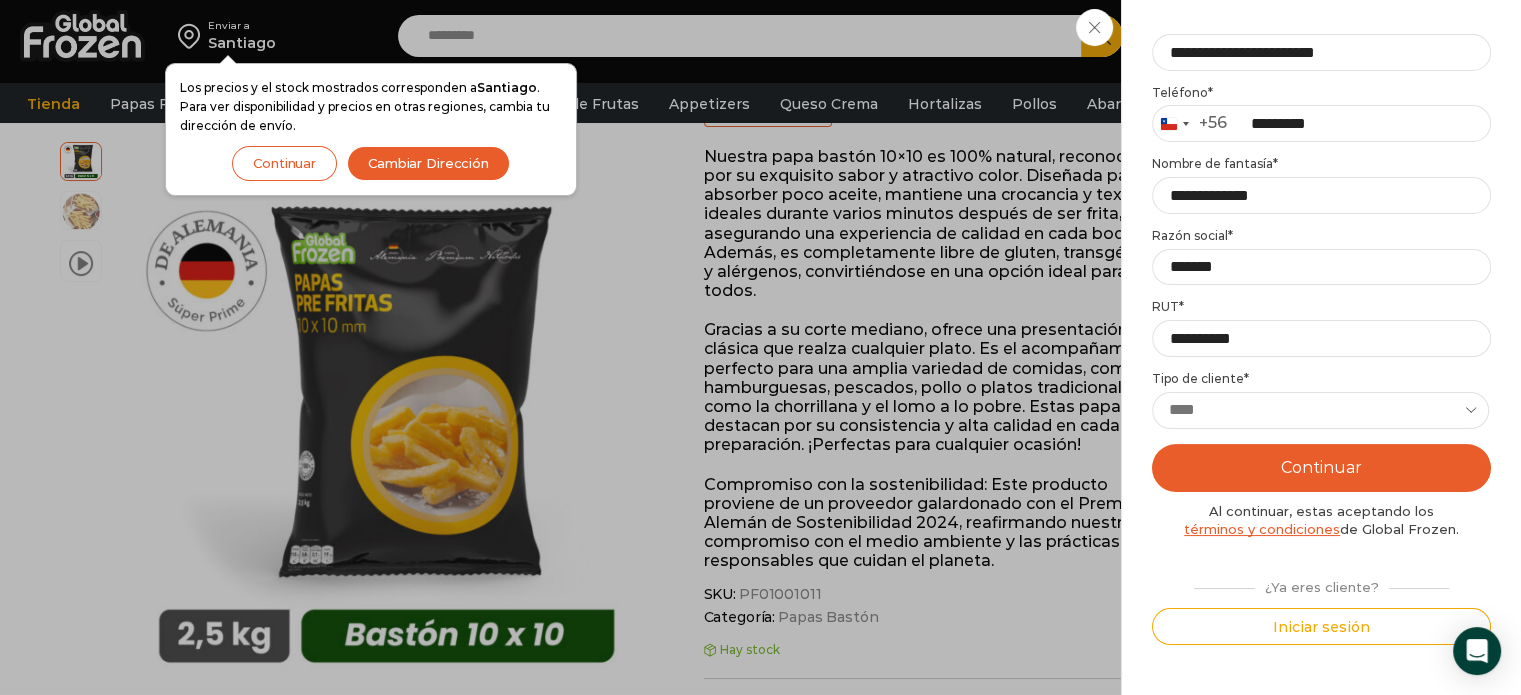 click on "Continuar" at bounding box center [1321, 468] 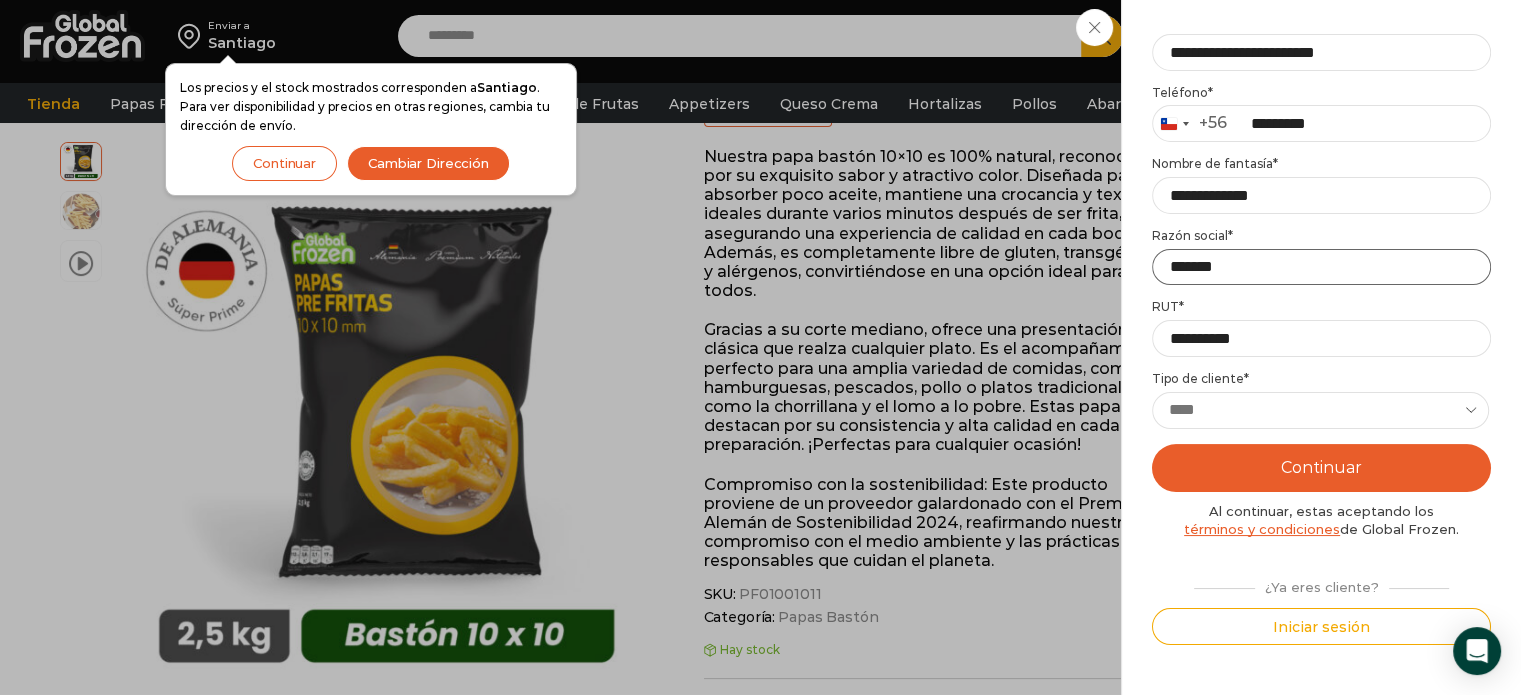 click on "*******" at bounding box center (1321, 267) 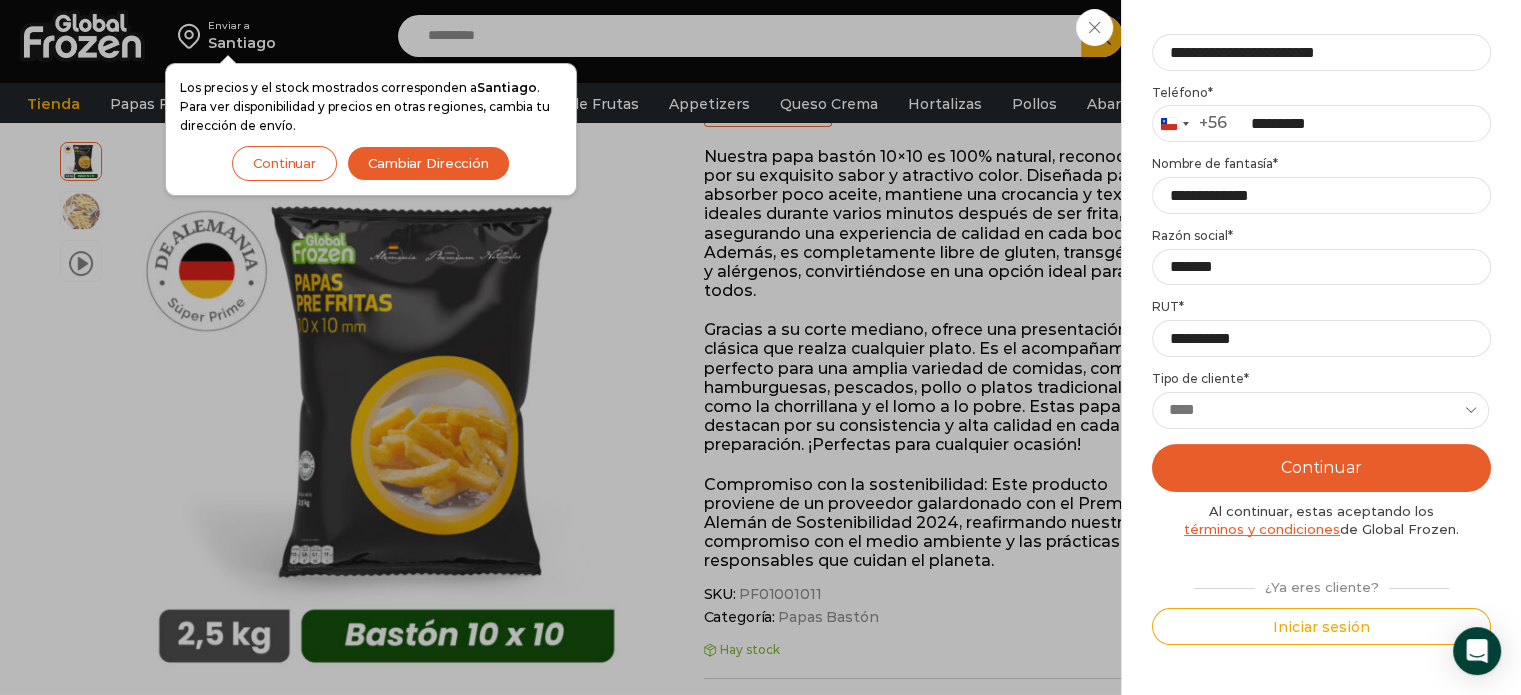 click on "Continuar" at bounding box center (1321, 468) 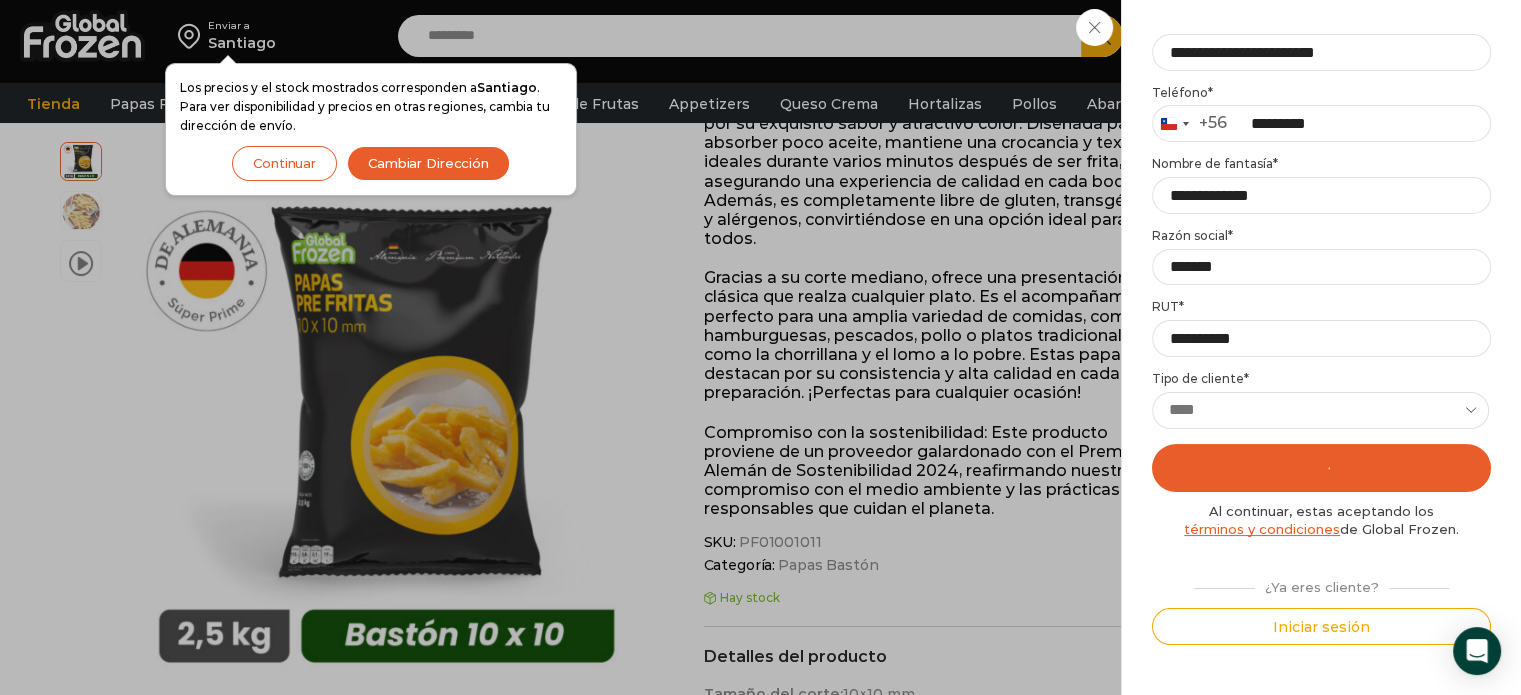scroll, scrollTop: 384, scrollLeft: 0, axis: vertical 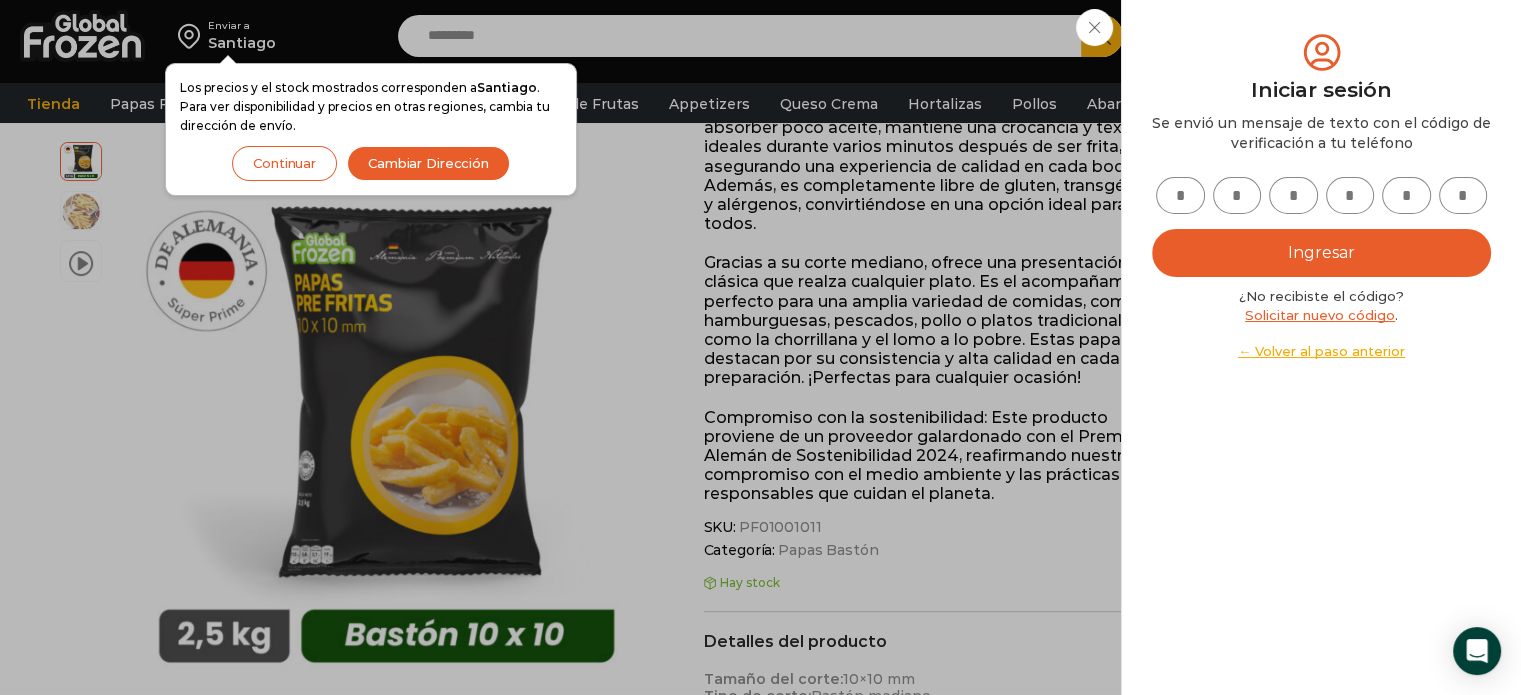 click at bounding box center [1180, 195] 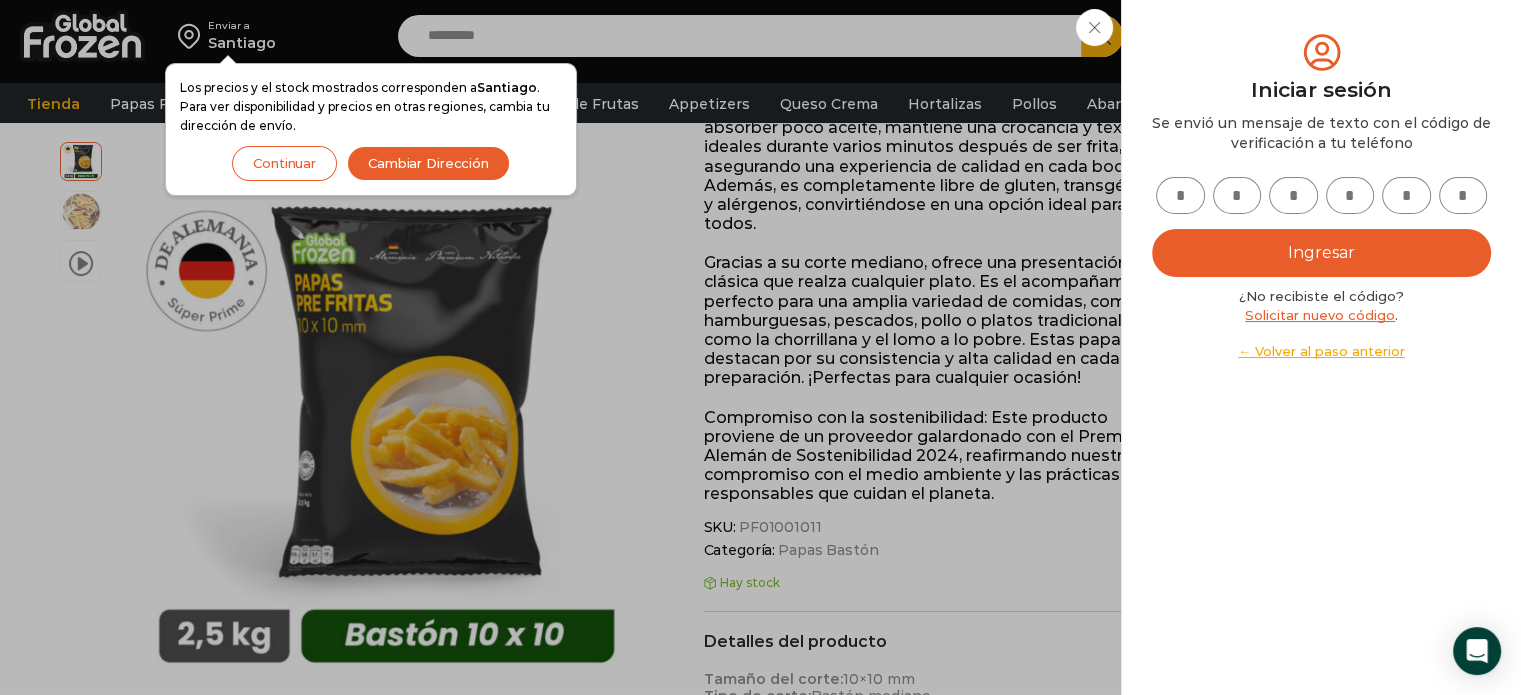 type on "*" 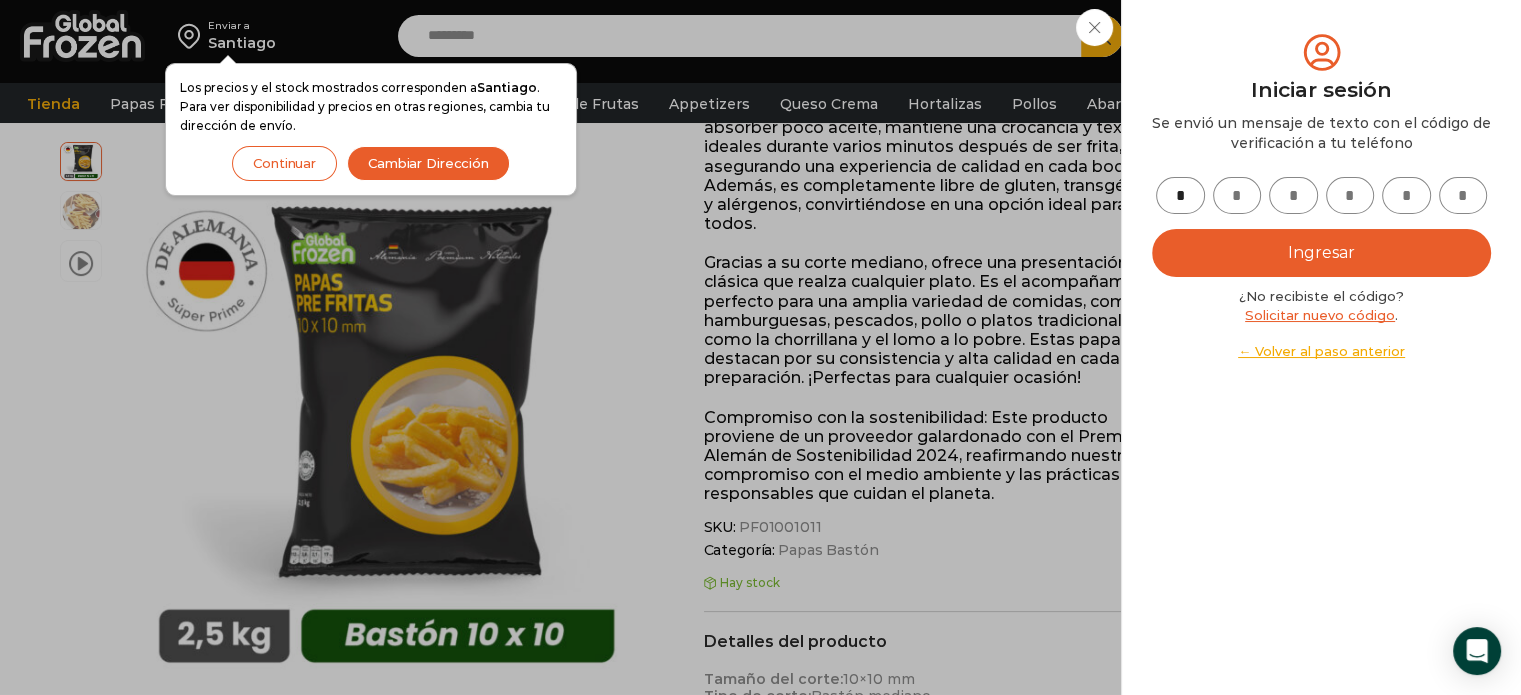 type on "*" 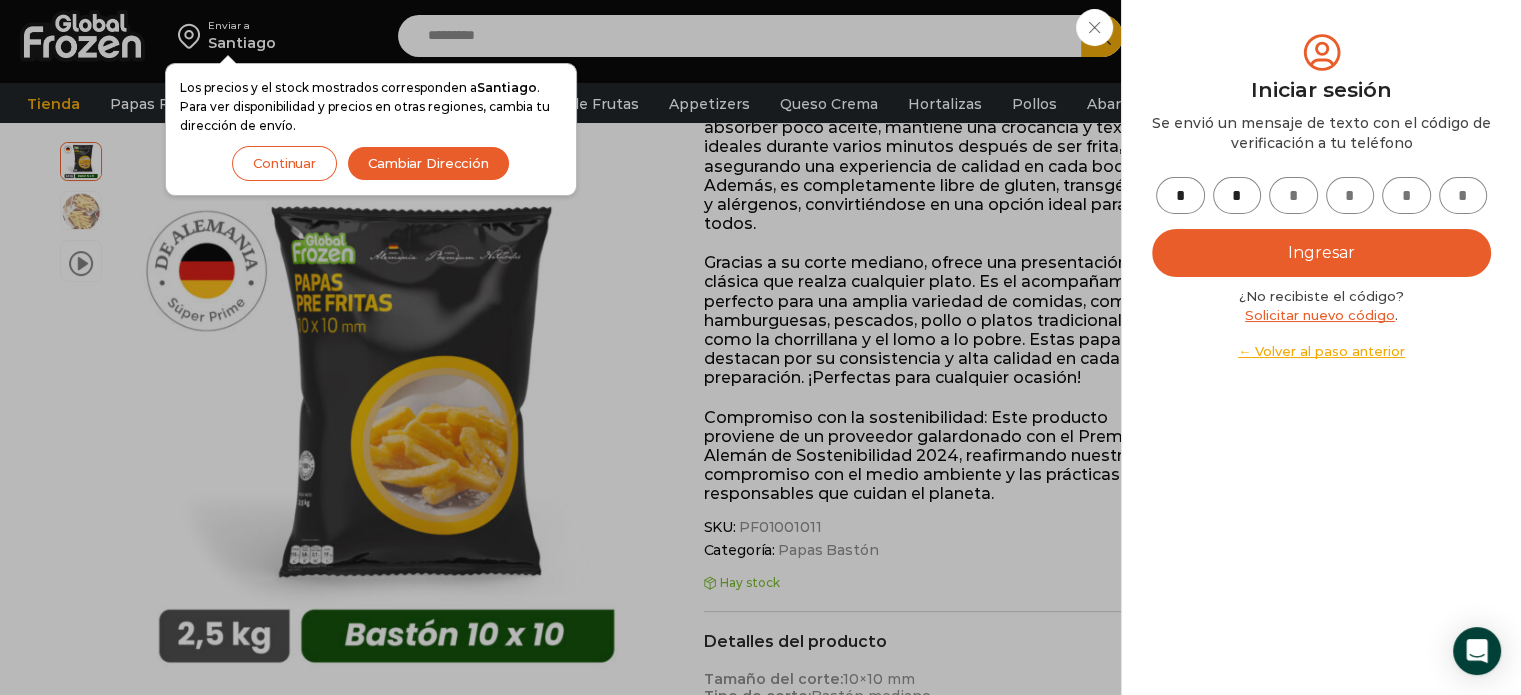type on "*" 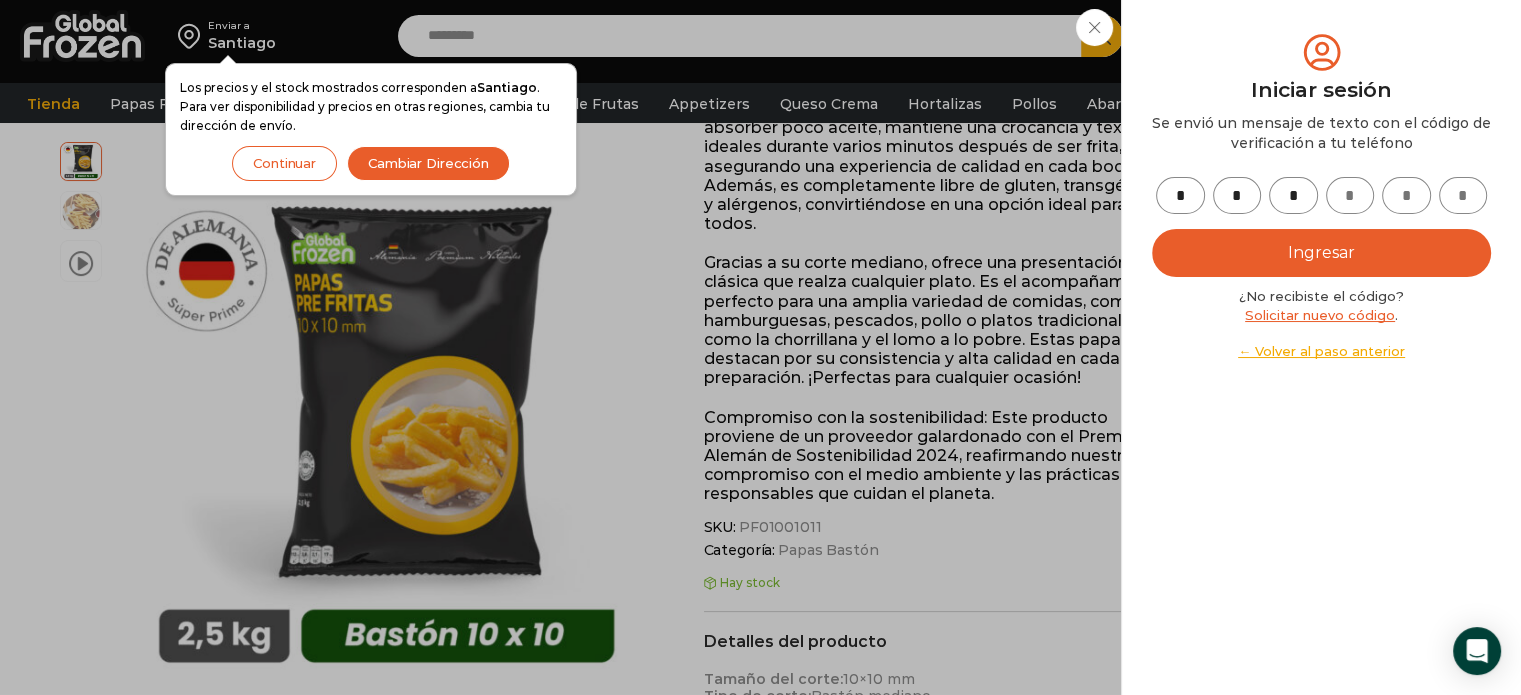 type on "*" 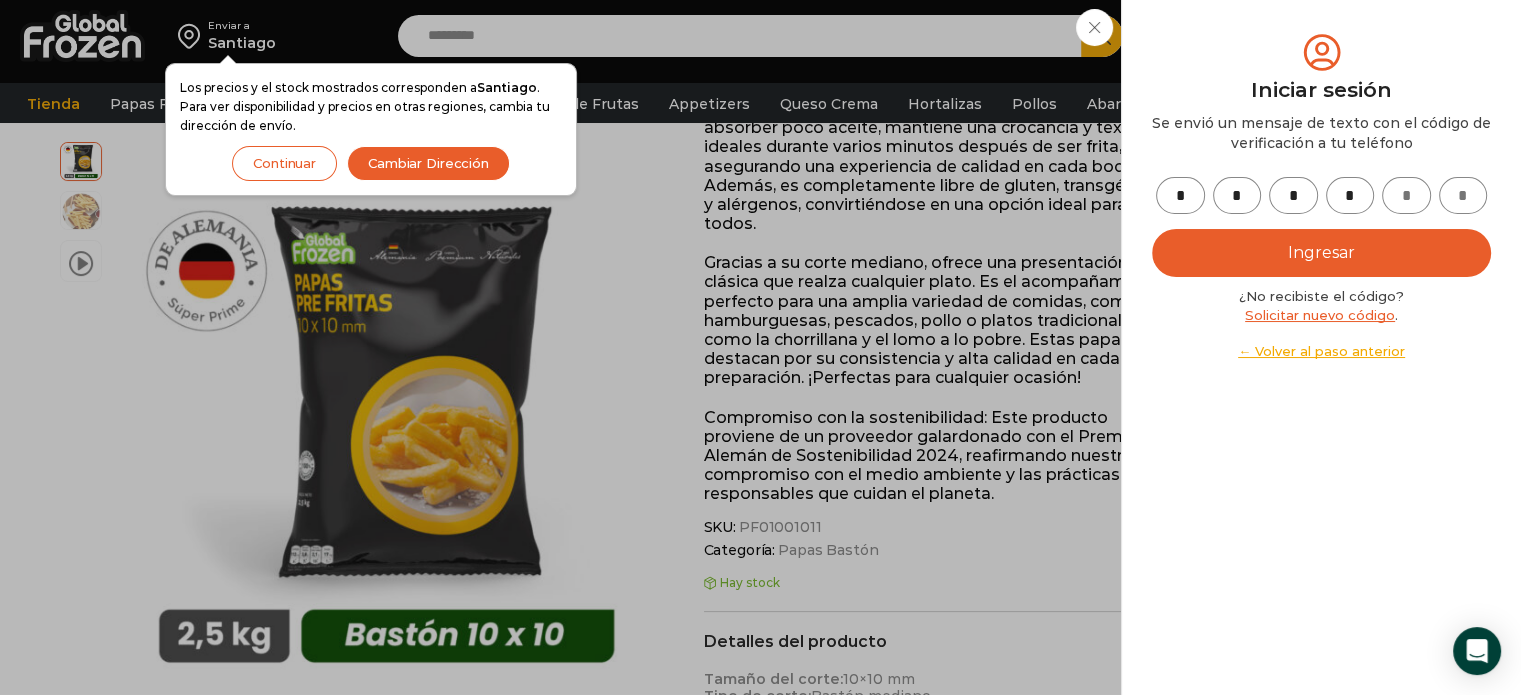 type on "*" 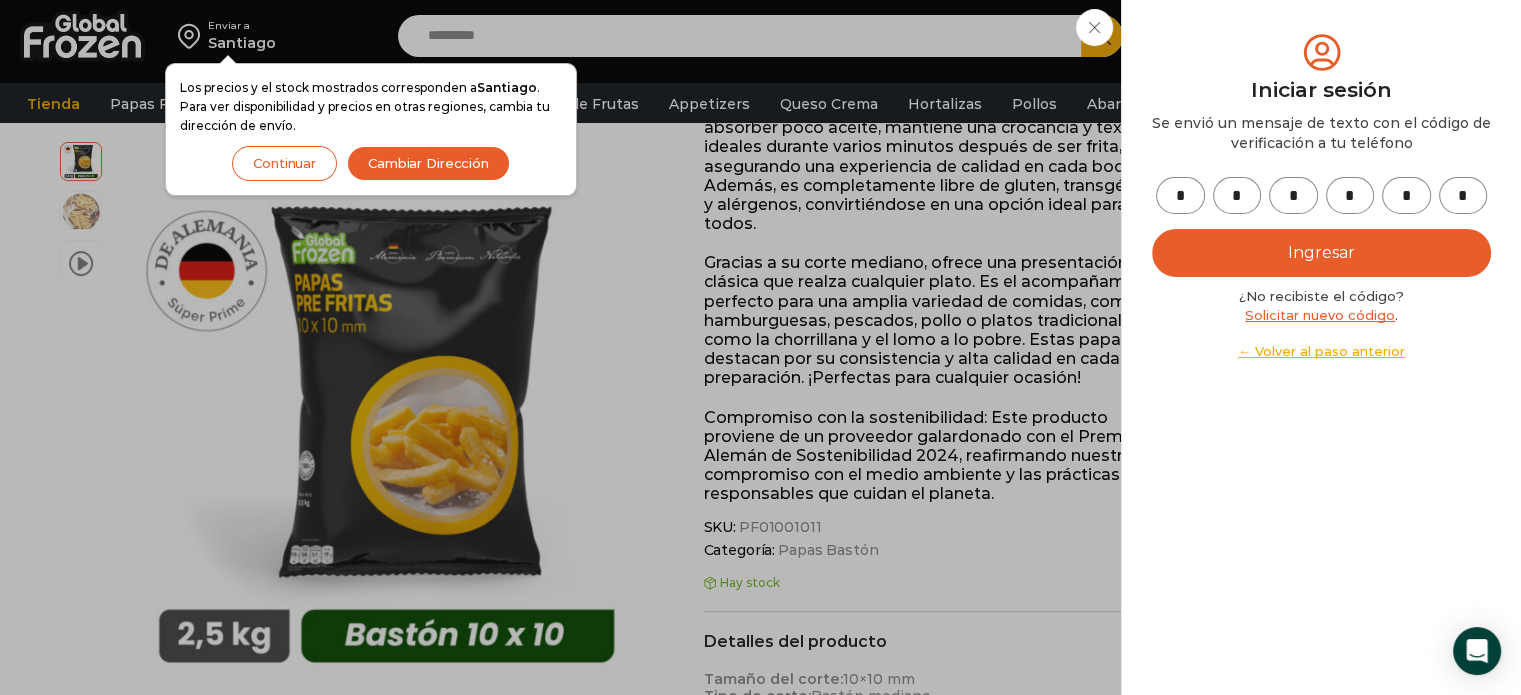 type on "*" 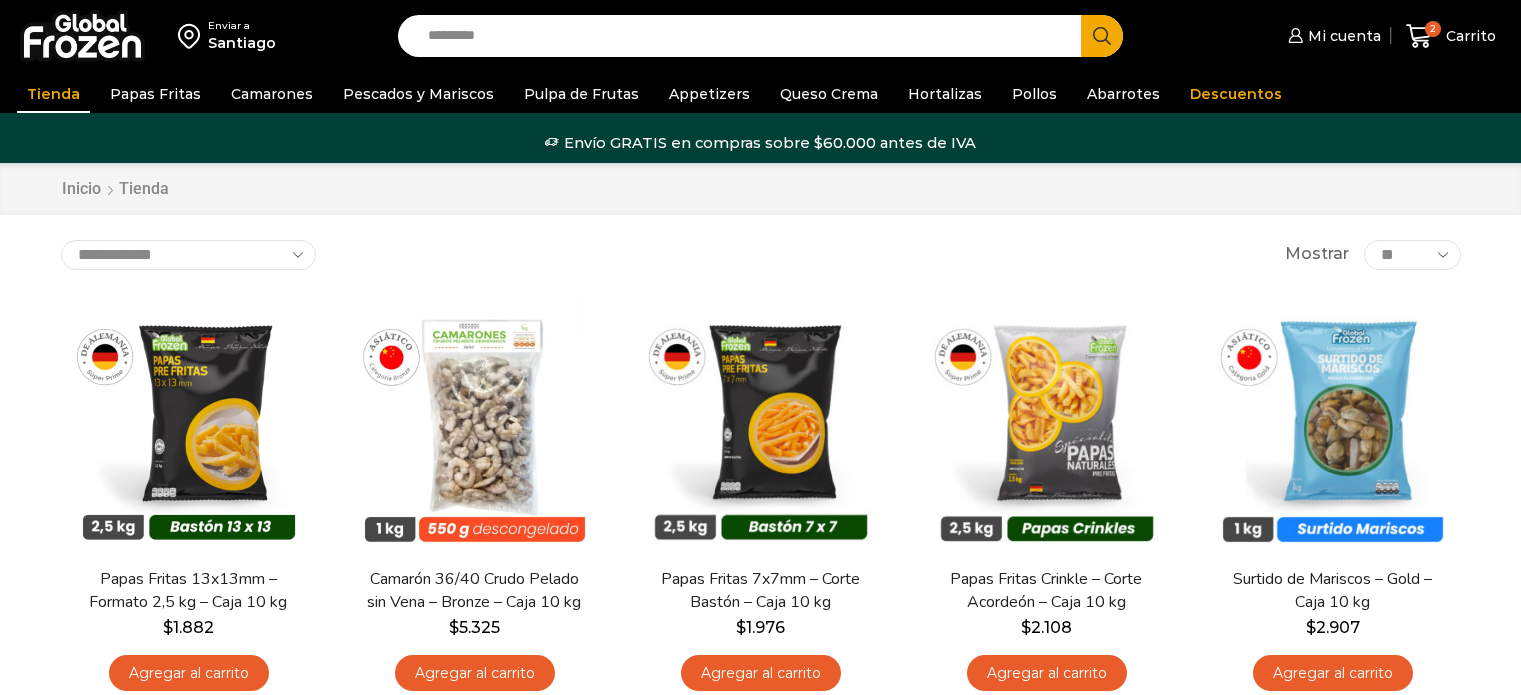 scroll, scrollTop: 0, scrollLeft: 0, axis: both 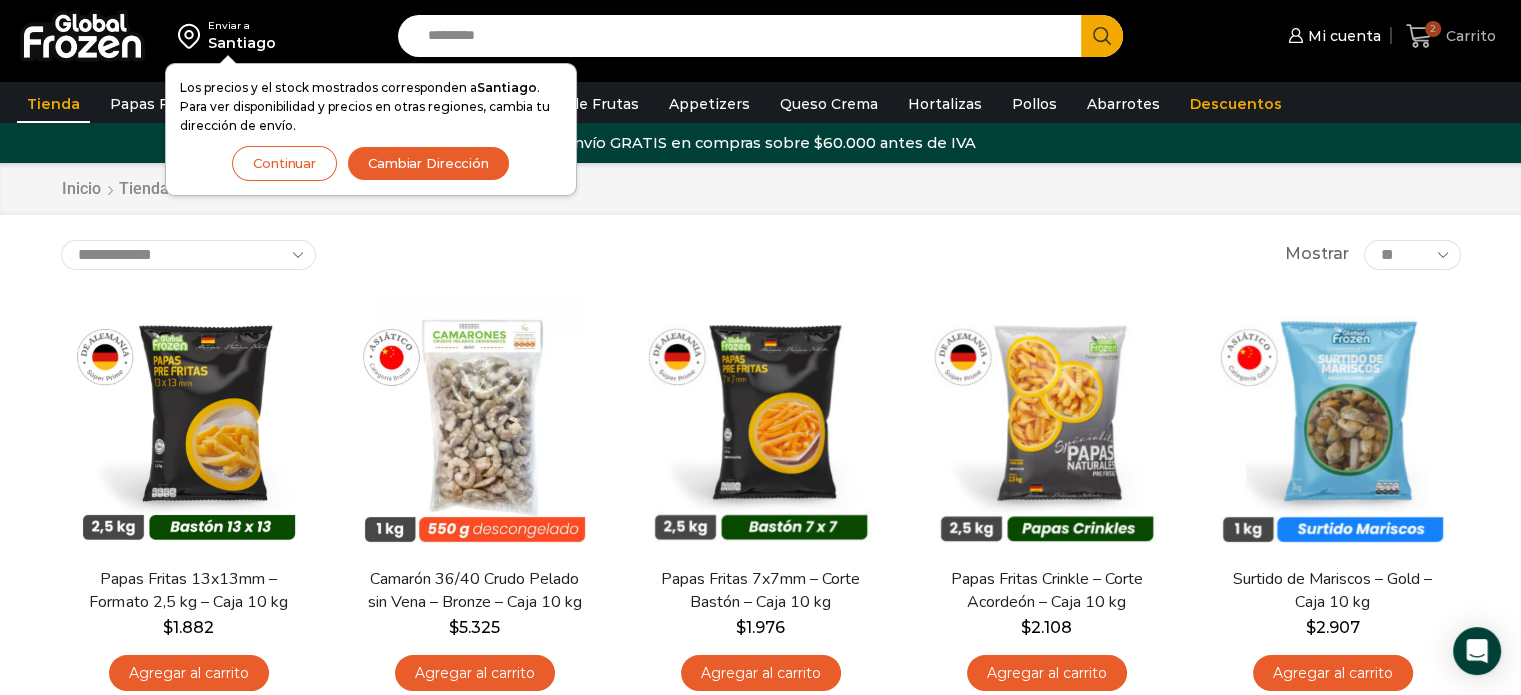 click at bounding box center [1419, 36] 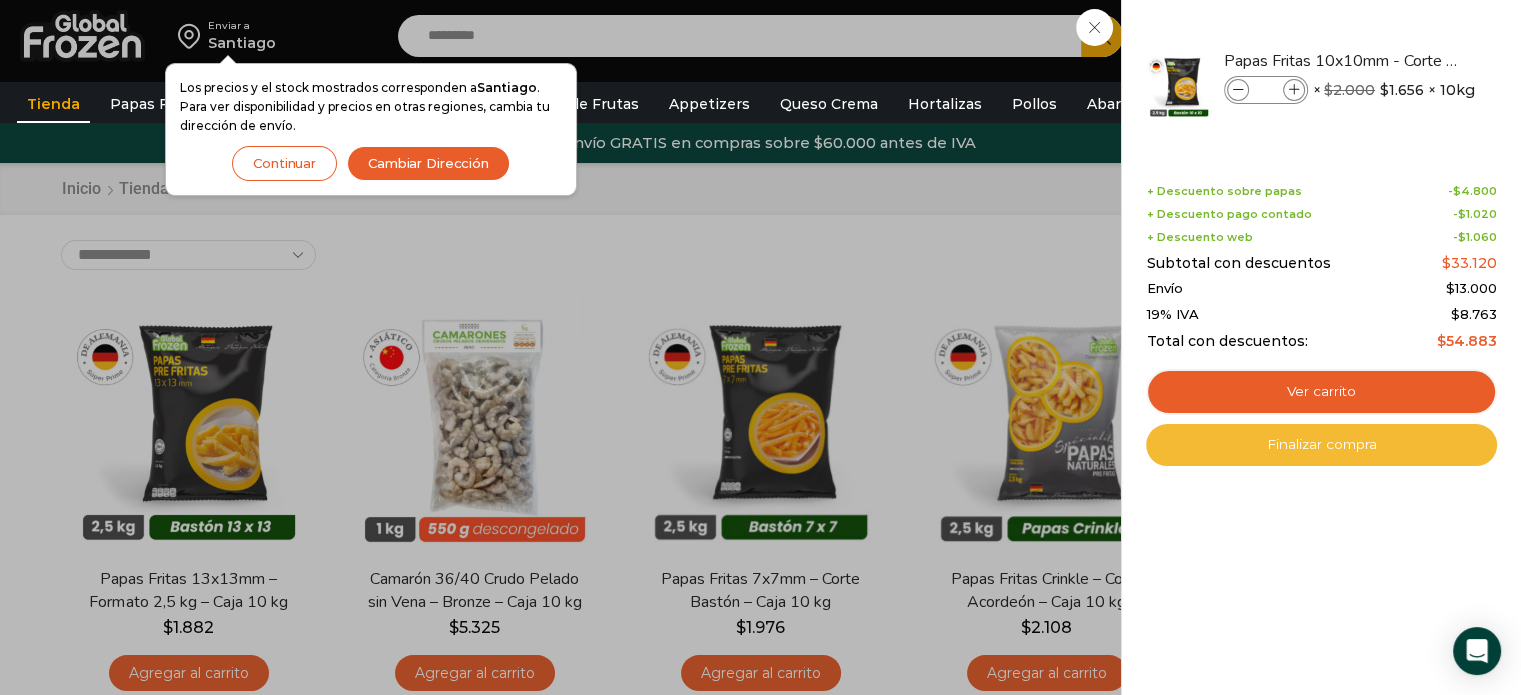 click on "Finalizar compra" at bounding box center (1321, 445) 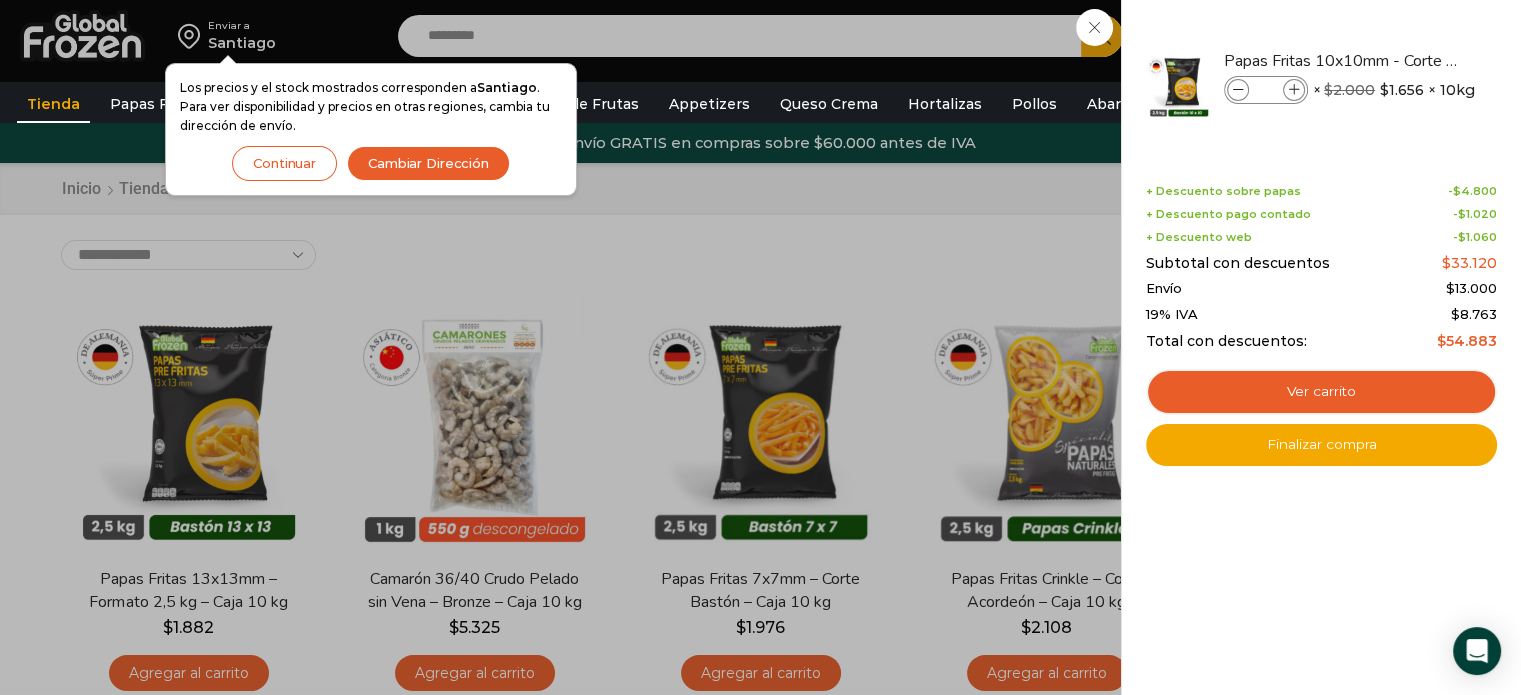 click on "2
Carrito
2
2
Shopping Cart
*
$" at bounding box center [1451, 36] 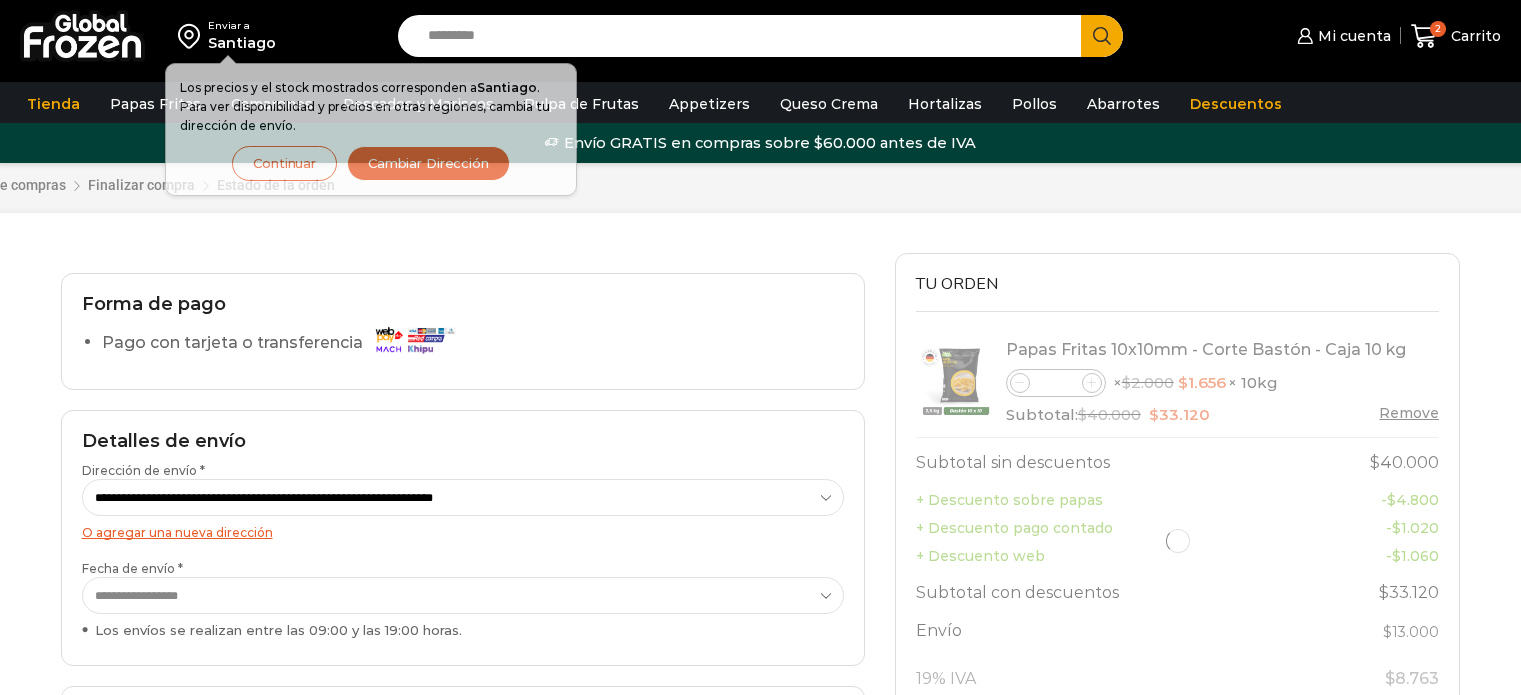 scroll, scrollTop: 0, scrollLeft: 0, axis: both 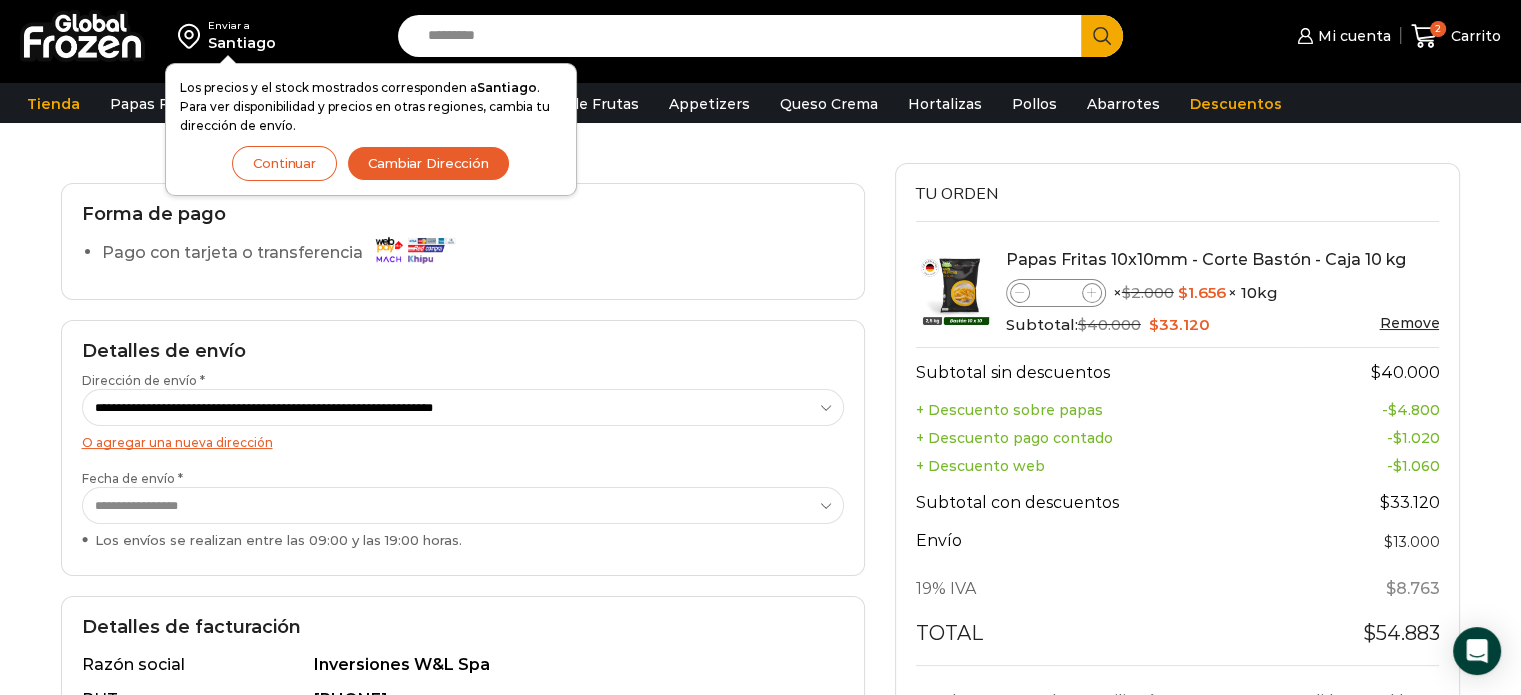 click on "Continuar" at bounding box center (284, 163) 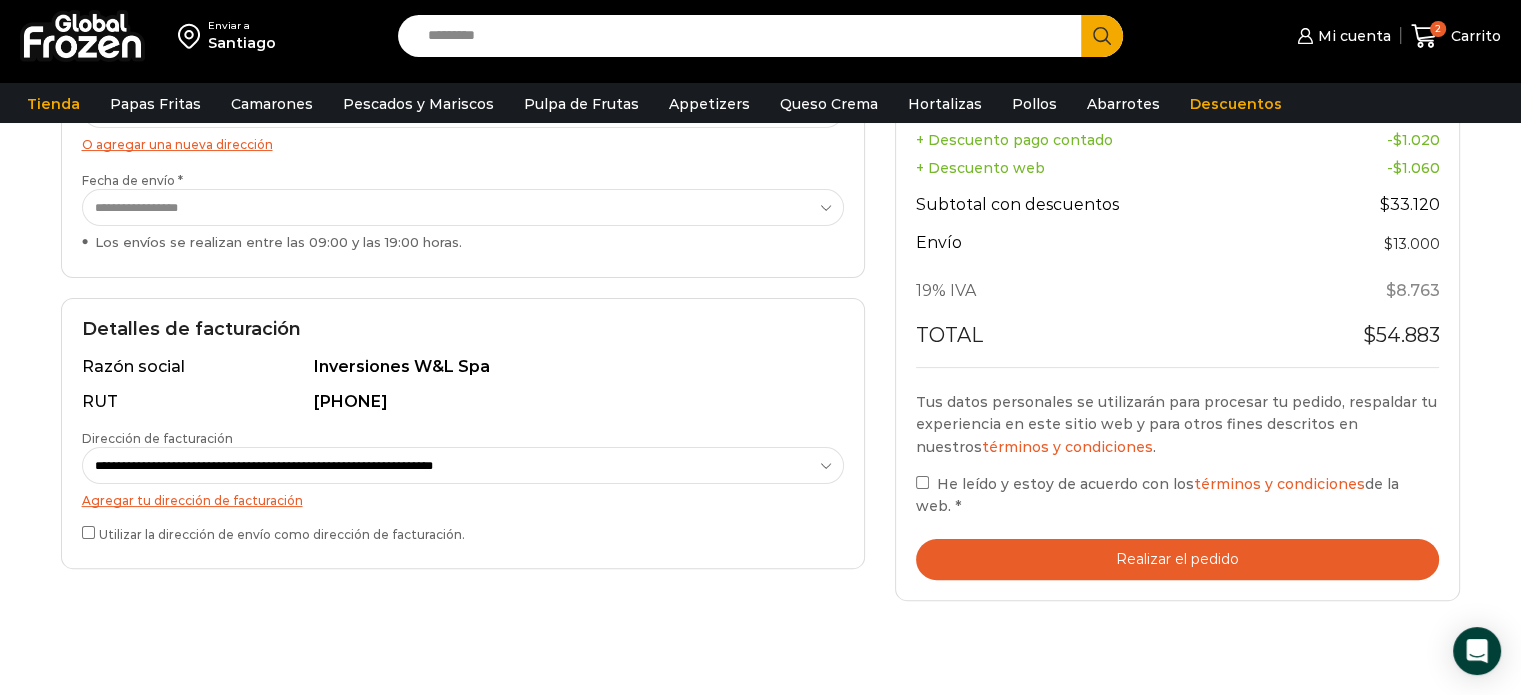 scroll, scrollTop: 400, scrollLeft: 0, axis: vertical 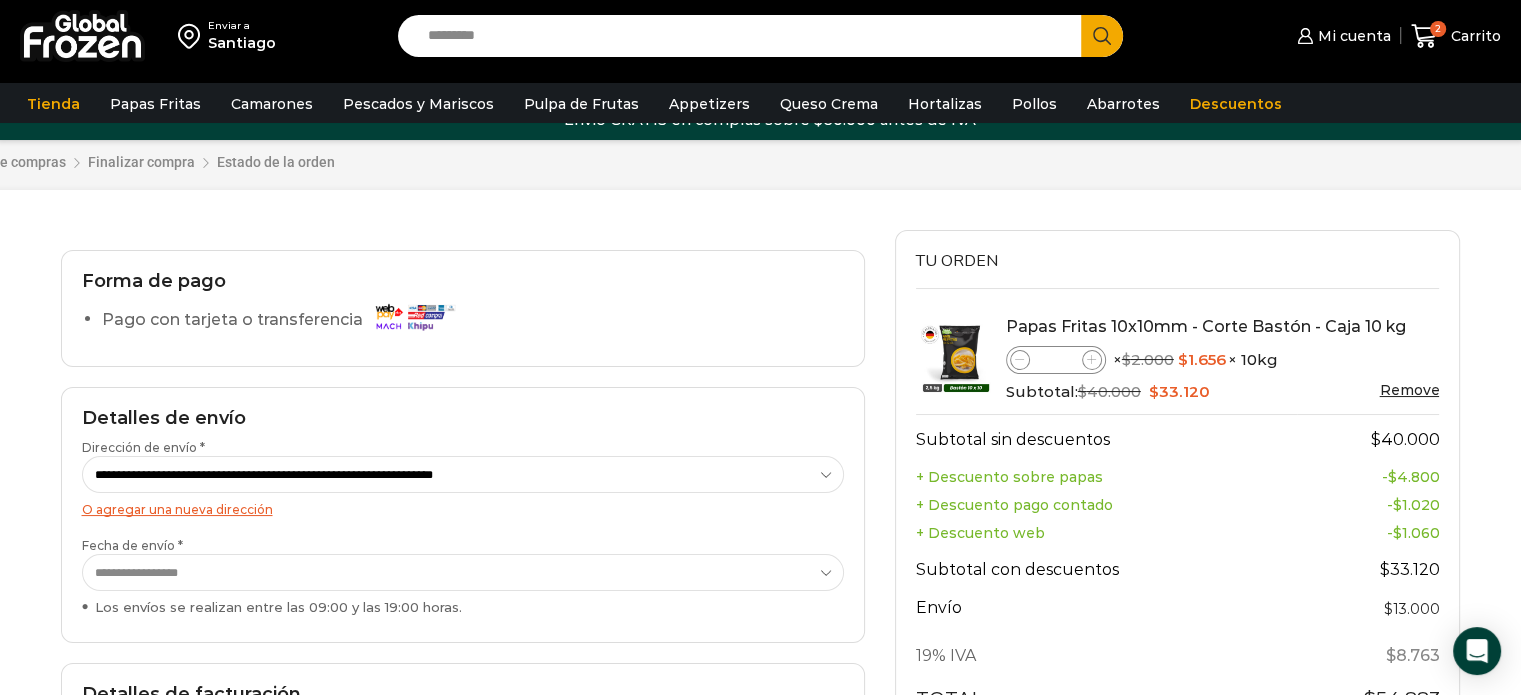click on "Pago con tarjeta o transferencia" at bounding box center (283, 320) 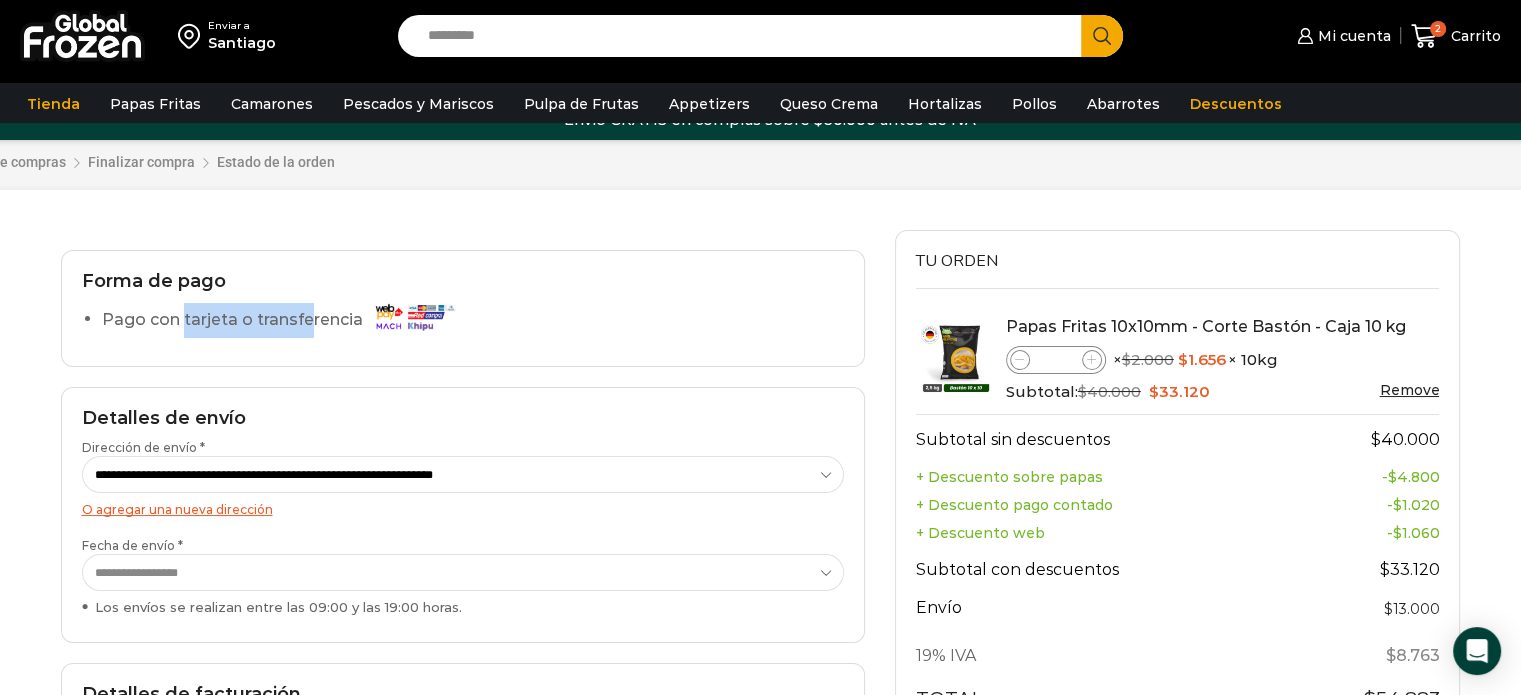drag, startPoint x: 154, startPoint y: 314, endPoint x: 291, endPoint y: 334, distance: 138.45216 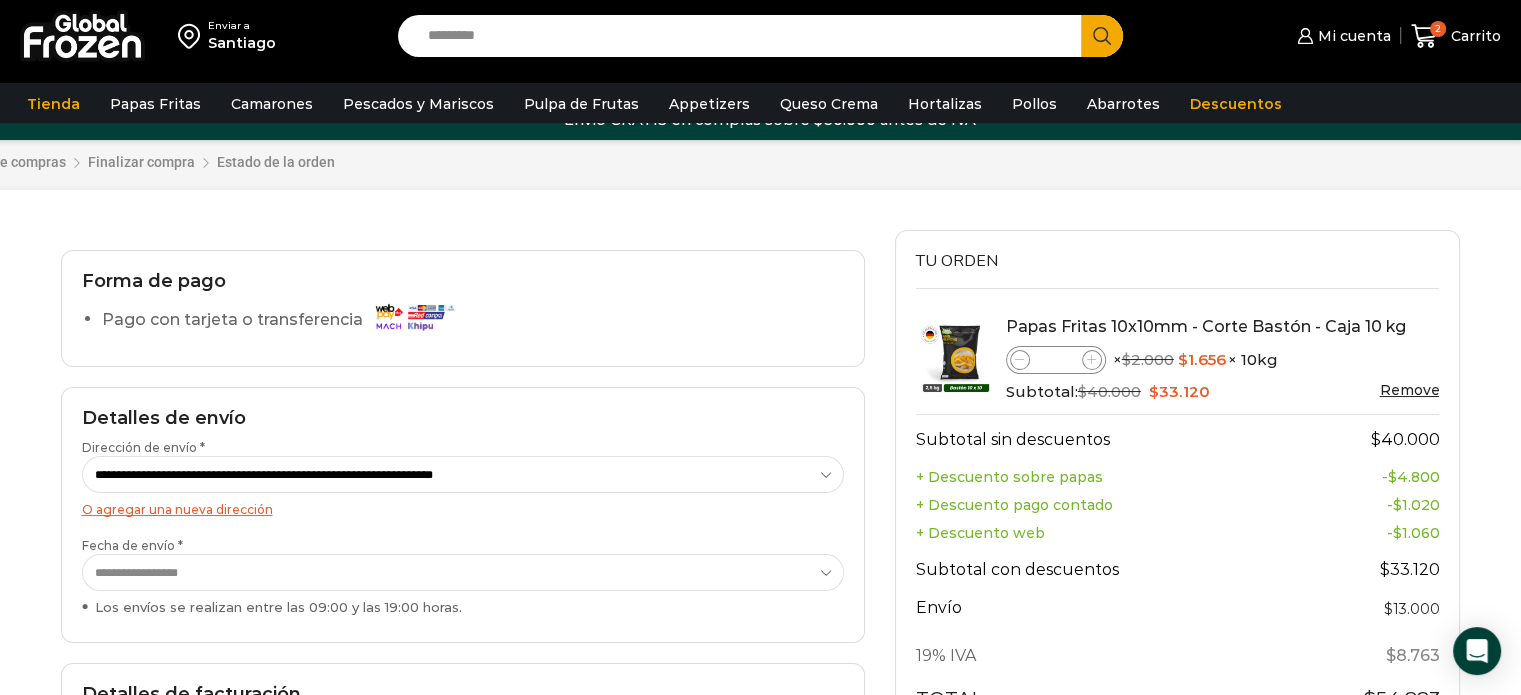 drag, startPoint x: 376, startPoint y: 336, endPoint x: 545, endPoint y: 334, distance: 169.01184 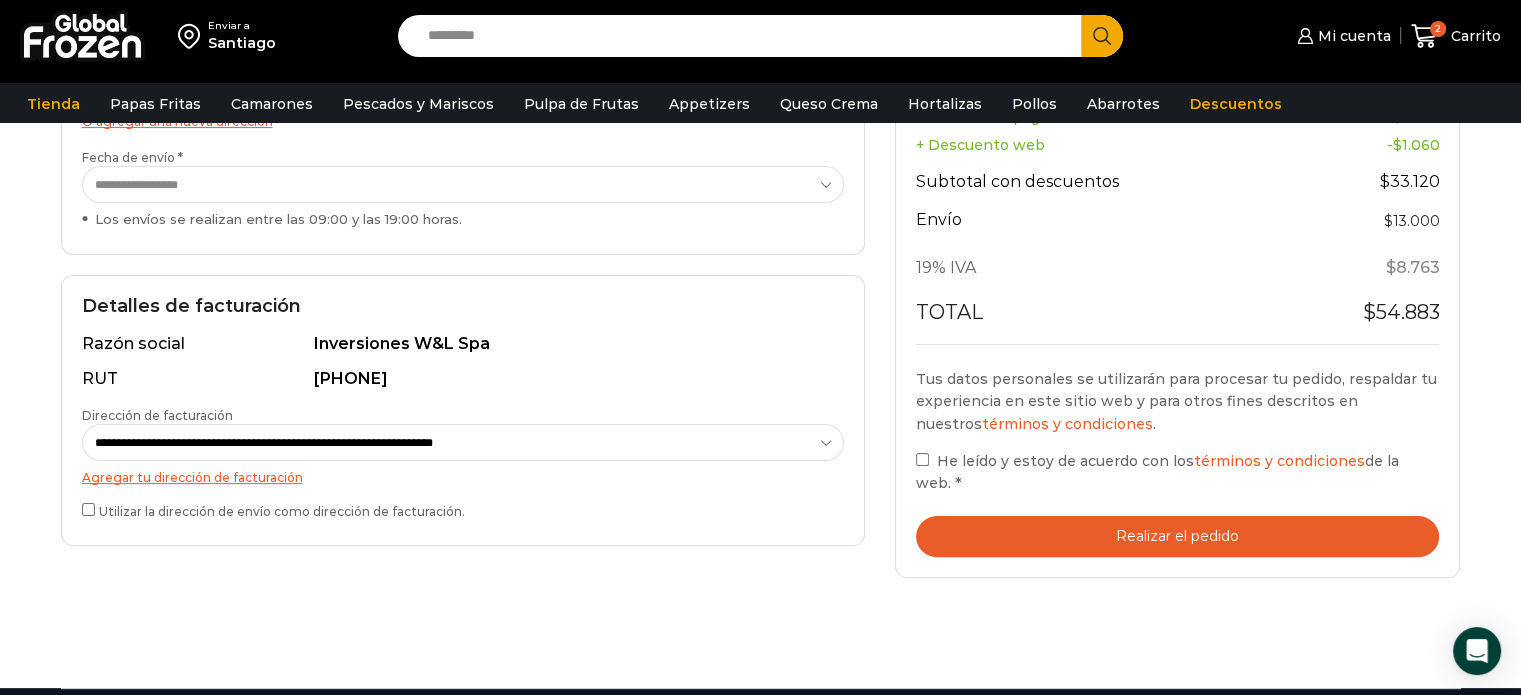 scroll, scrollTop: 433, scrollLeft: 0, axis: vertical 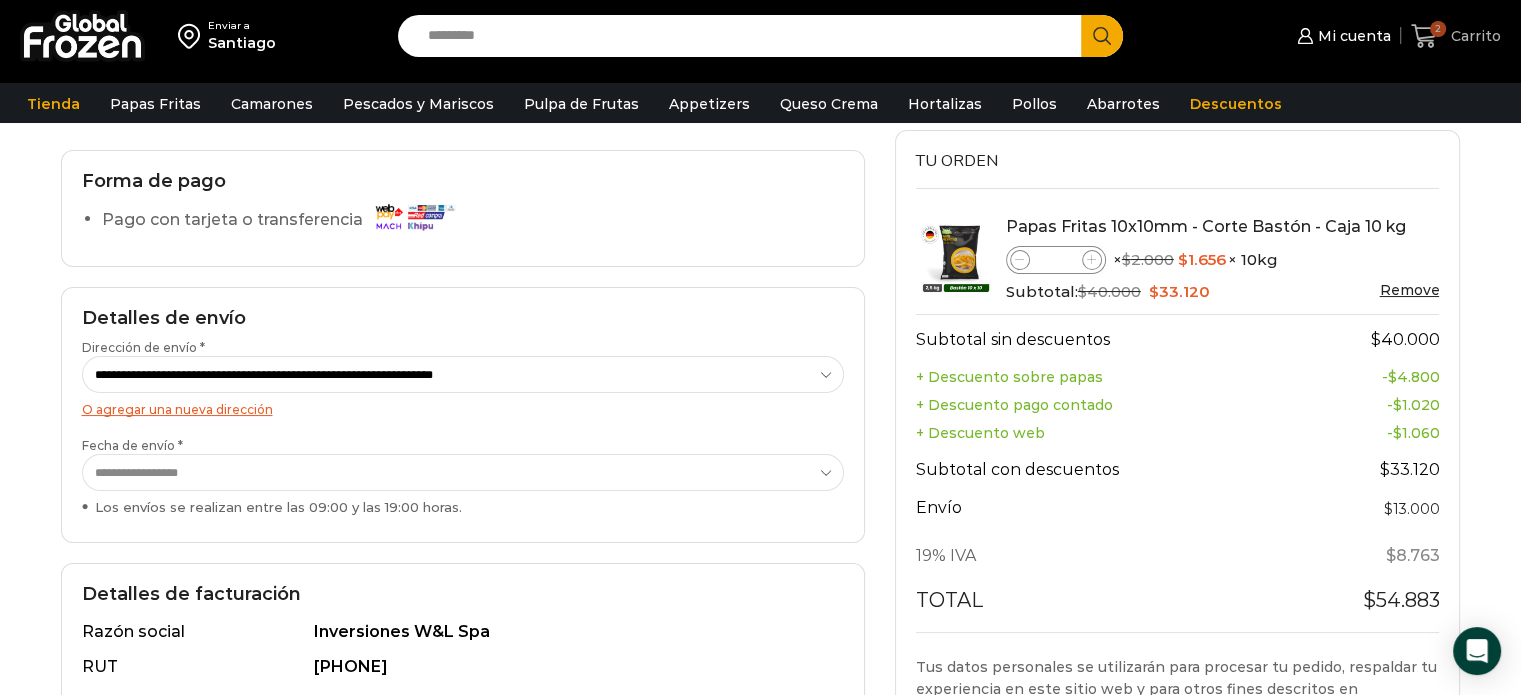 click on "Carrito" at bounding box center (1473, 36) 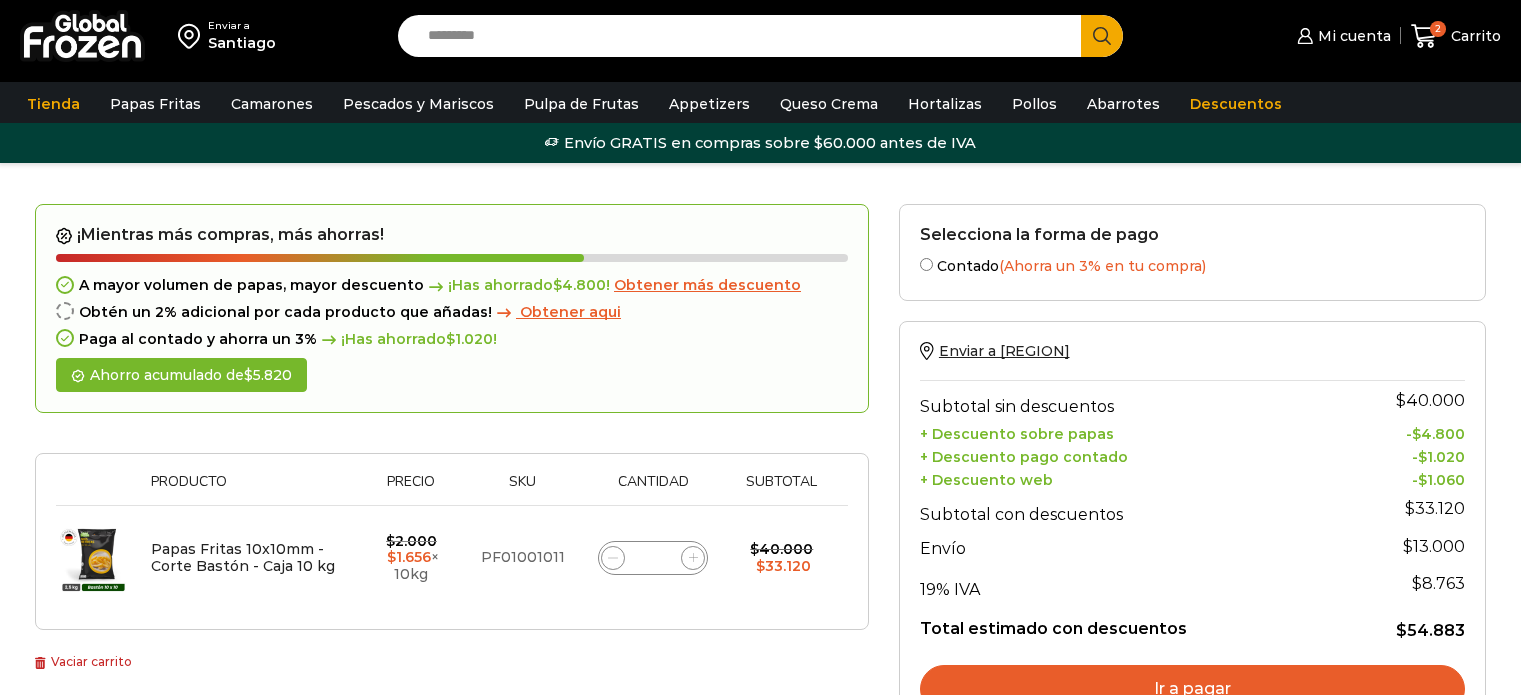 scroll, scrollTop: 0, scrollLeft: 0, axis: both 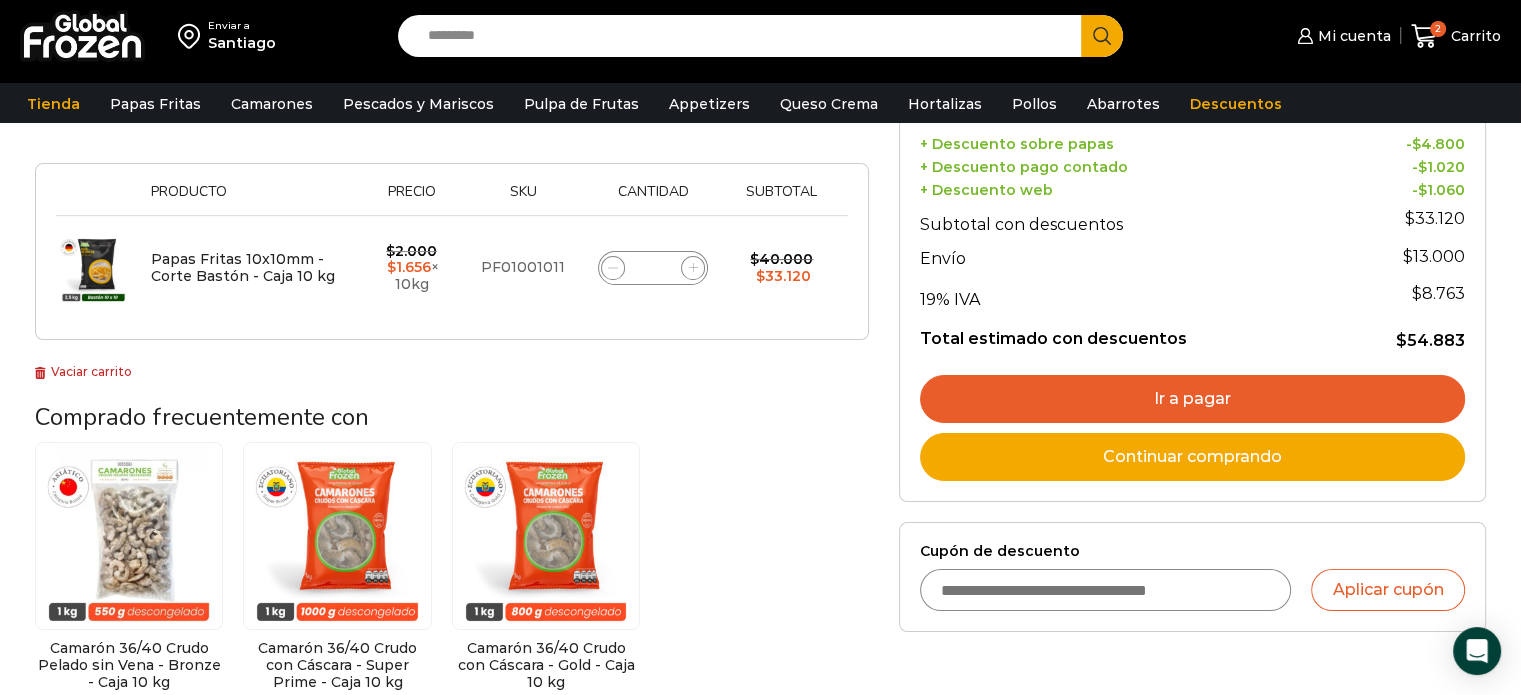 click on "Cupón de descuento" at bounding box center (1106, 590) 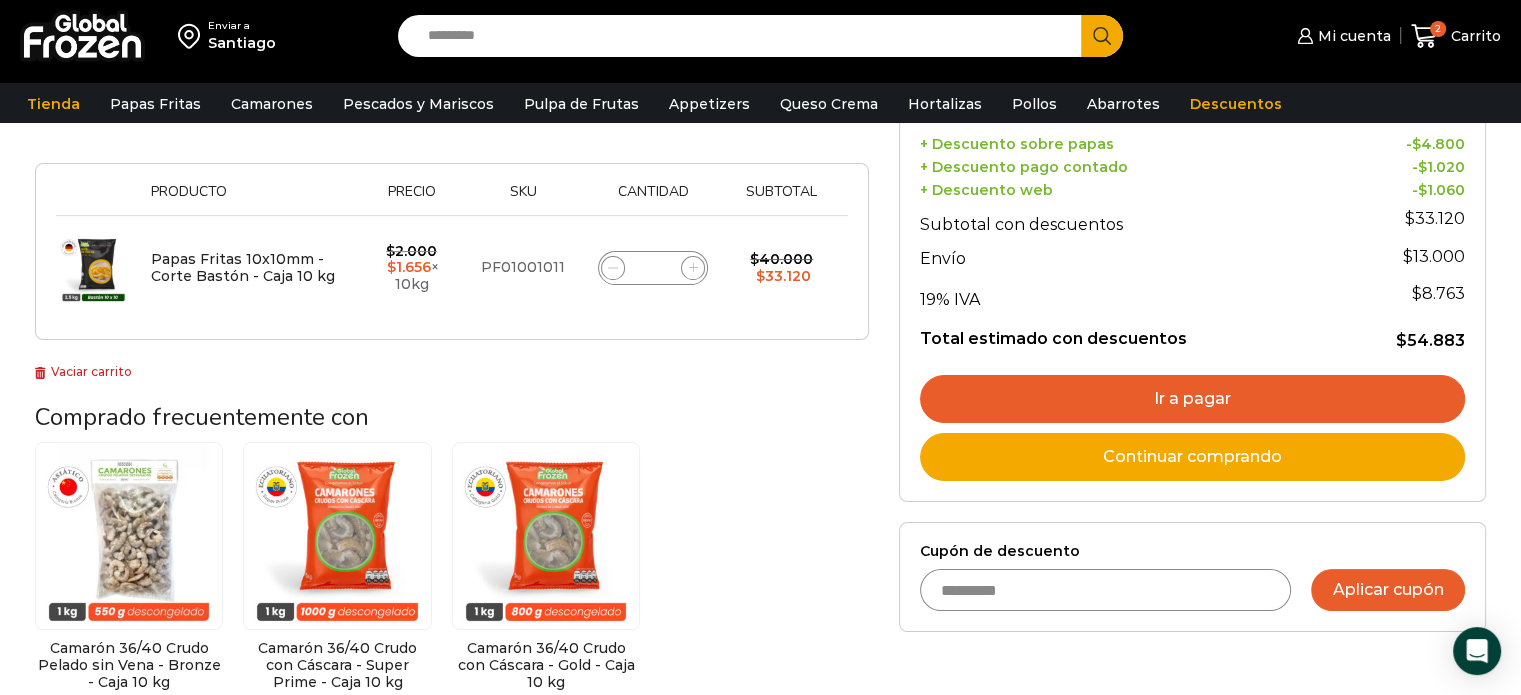 type on "*********" 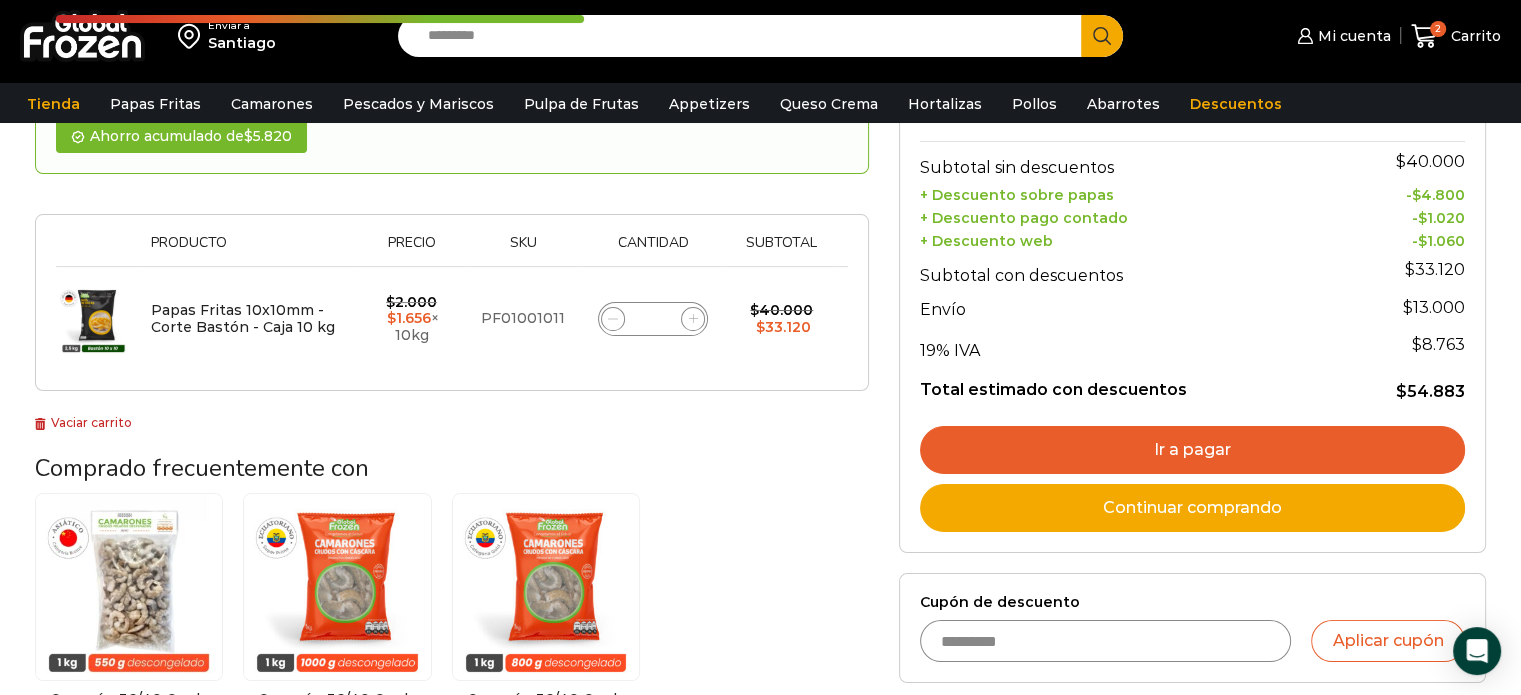 scroll, scrollTop: 233, scrollLeft: 0, axis: vertical 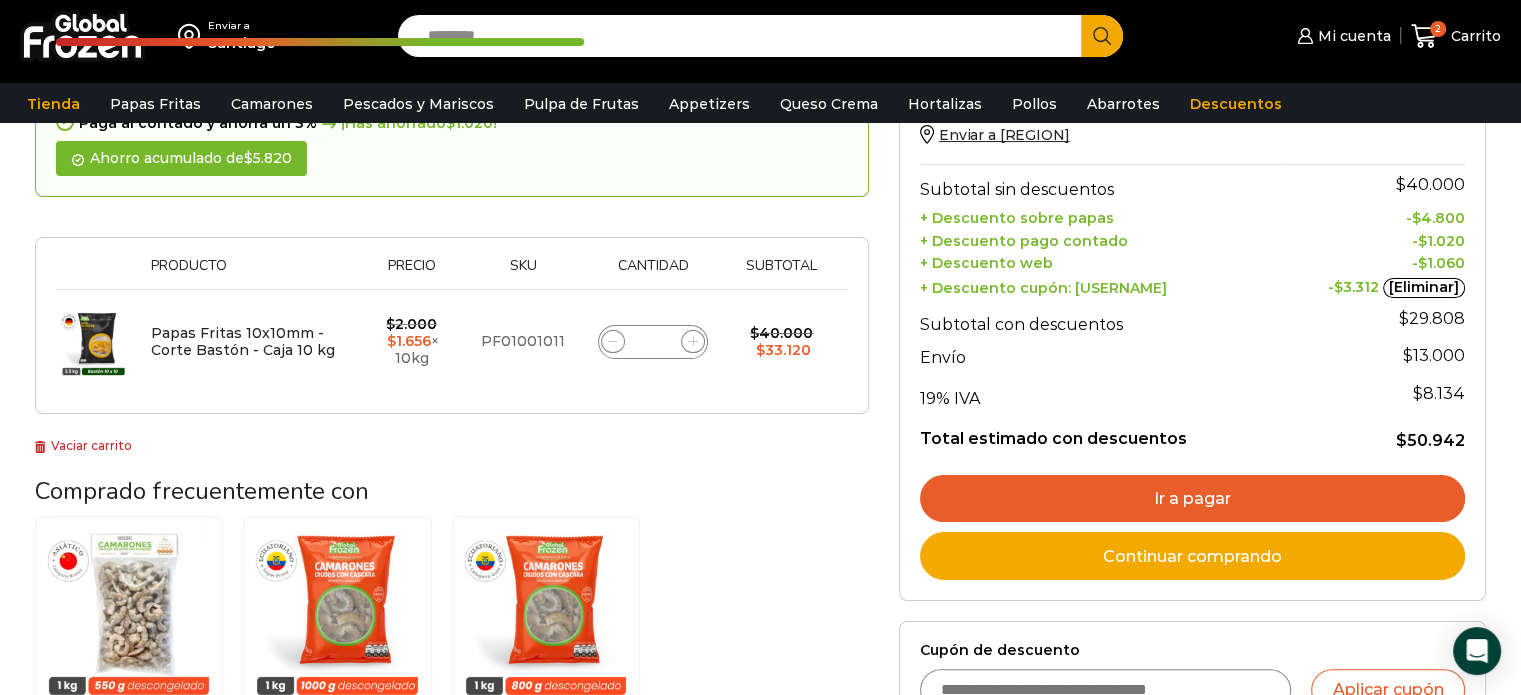 click on "Ir a pagar" at bounding box center [1192, 499] 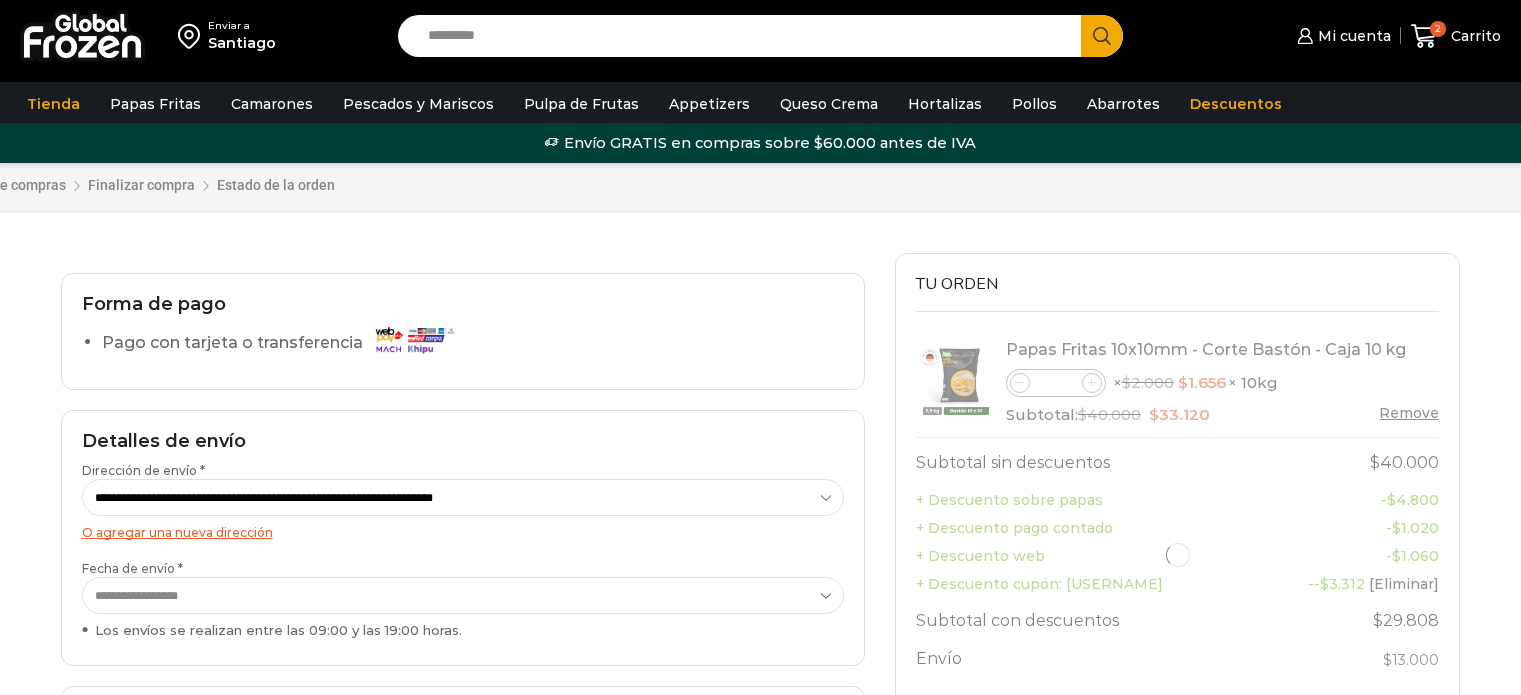 scroll, scrollTop: 0, scrollLeft: 0, axis: both 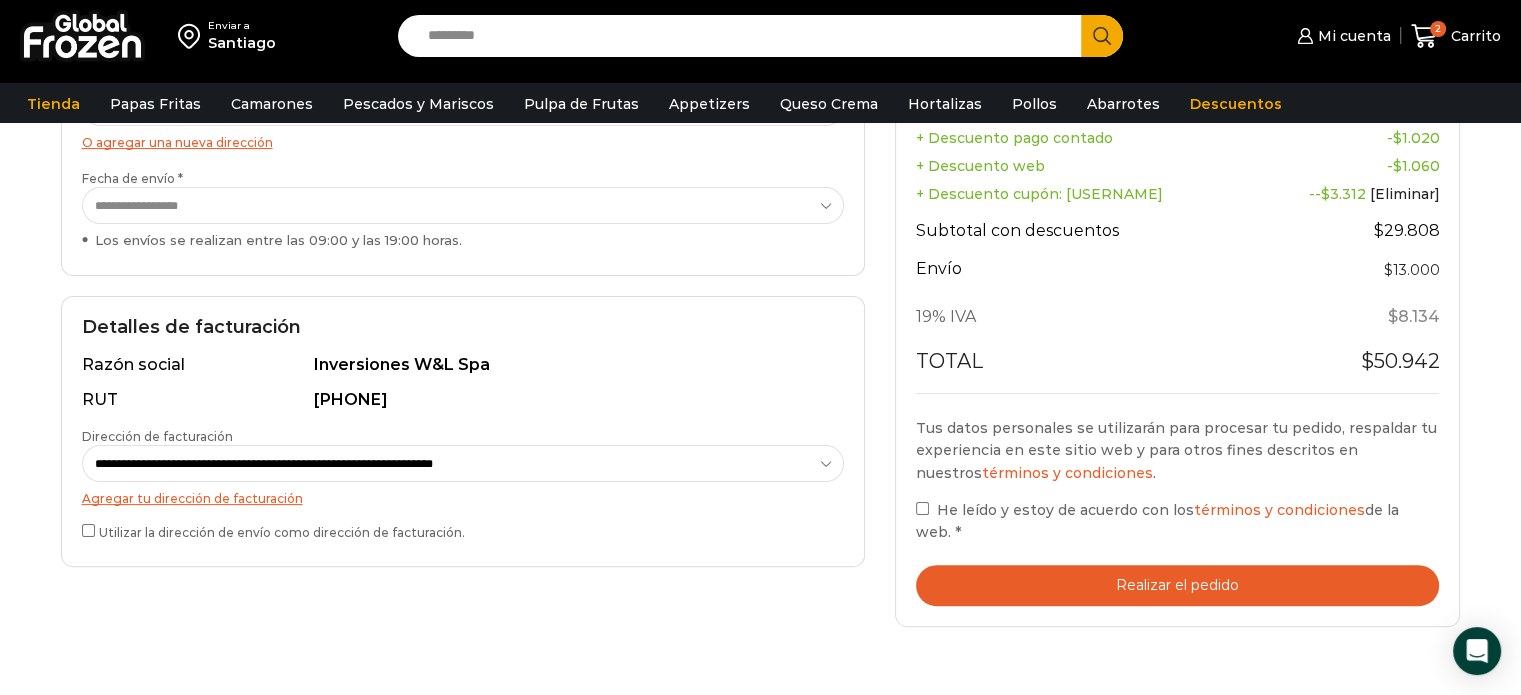 click on "Realizar el pedido" at bounding box center (1178, 585) 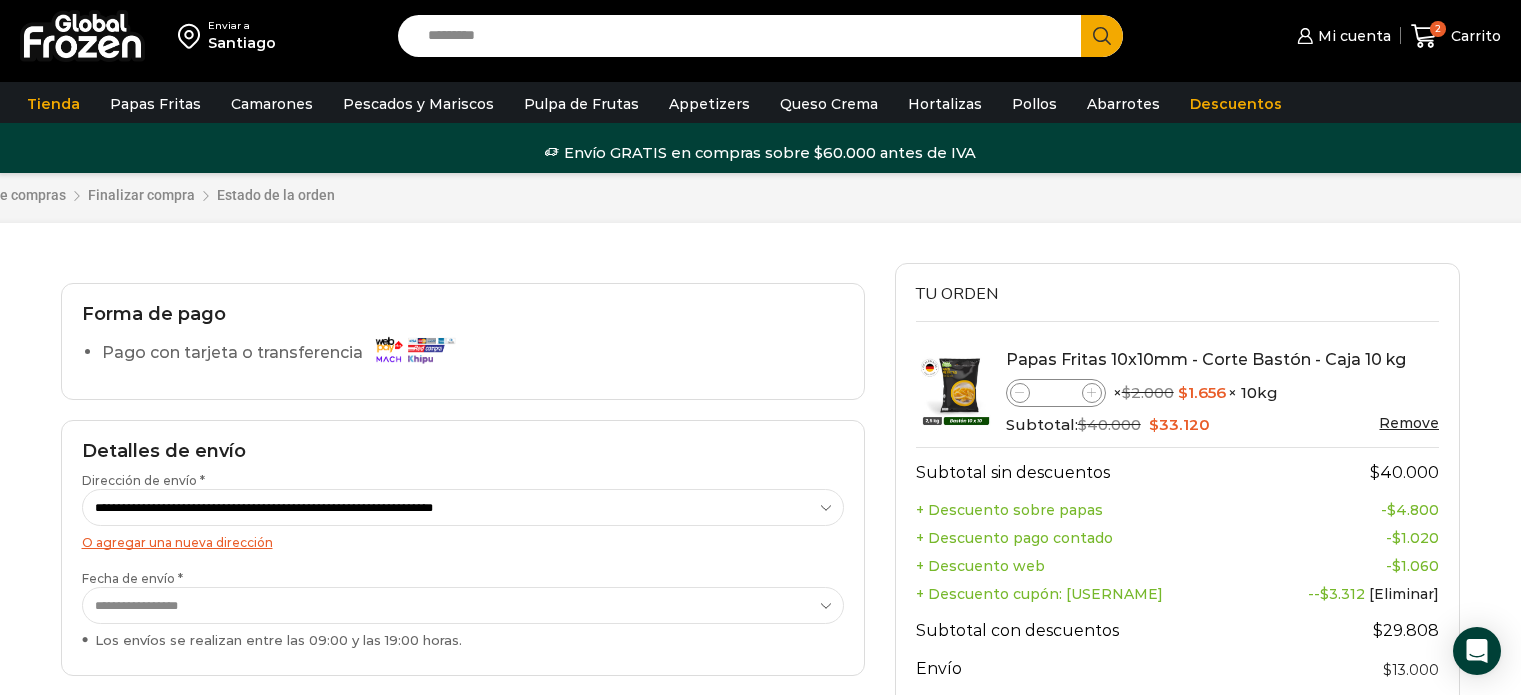 scroll, scrollTop: 400, scrollLeft: 0, axis: vertical 